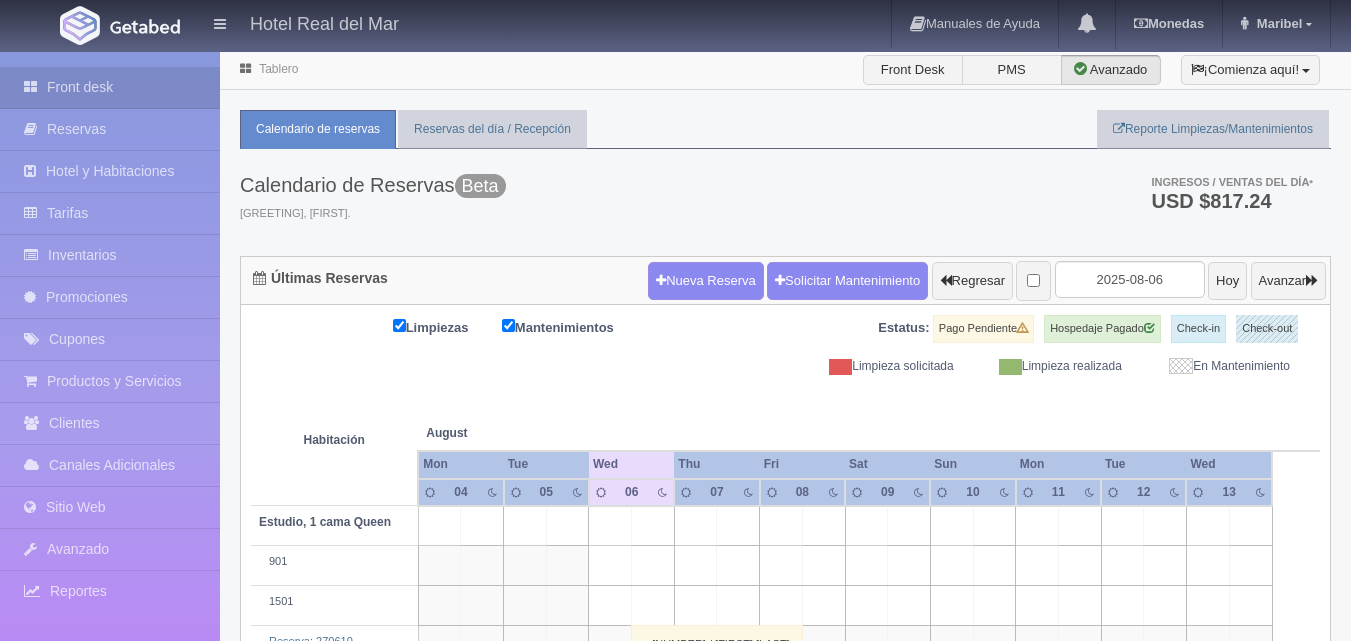 scroll, scrollTop: 0, scrollLeft: 0, axis: both 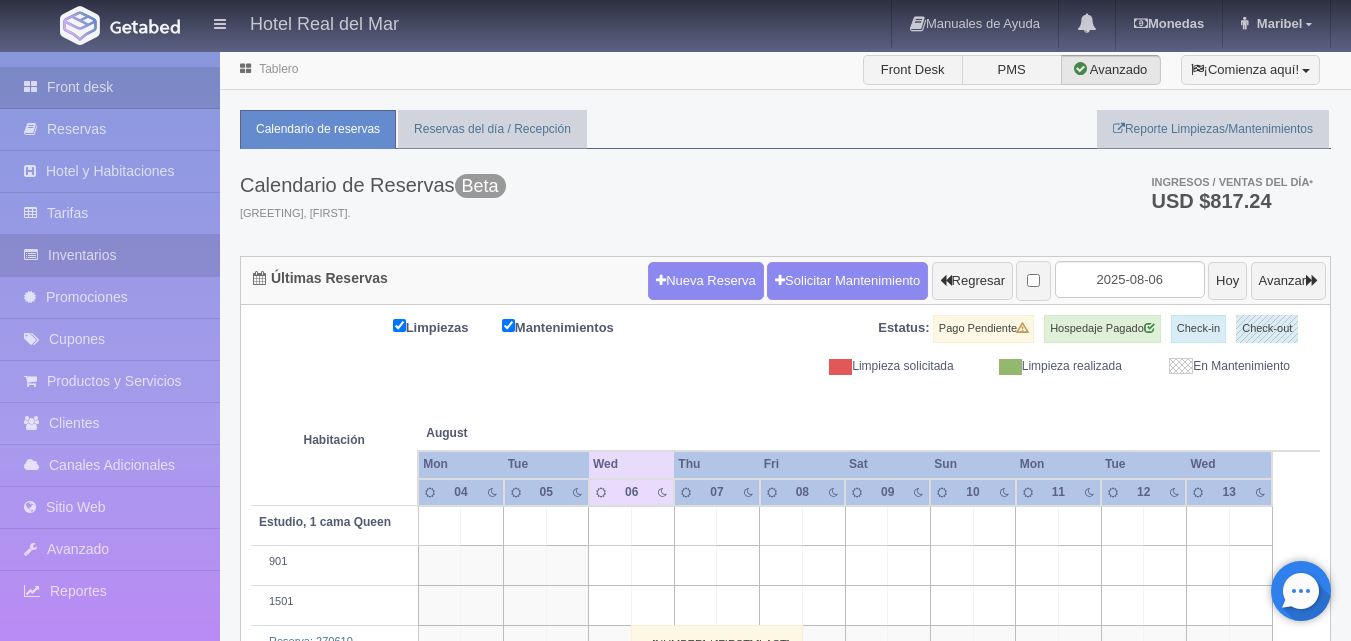 click on "Inventarios" at bounding box center [110, 255] 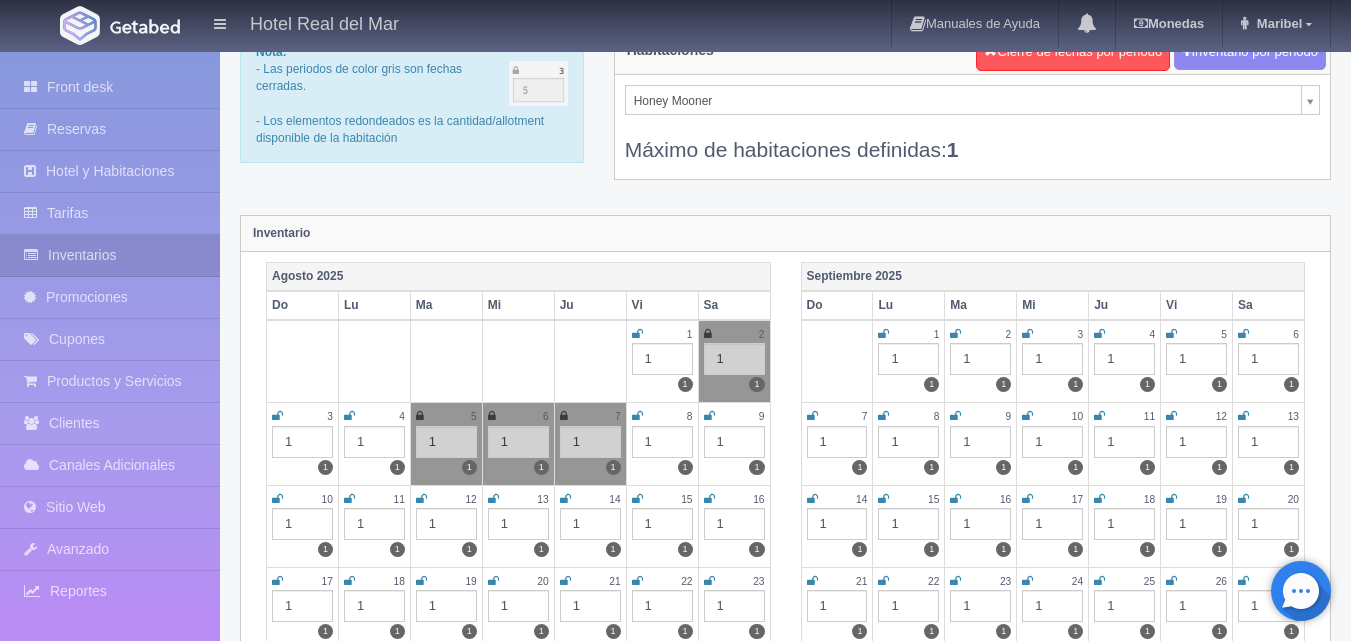 scroll, scrollTop: 0, scrollLeft: 0, axis: both 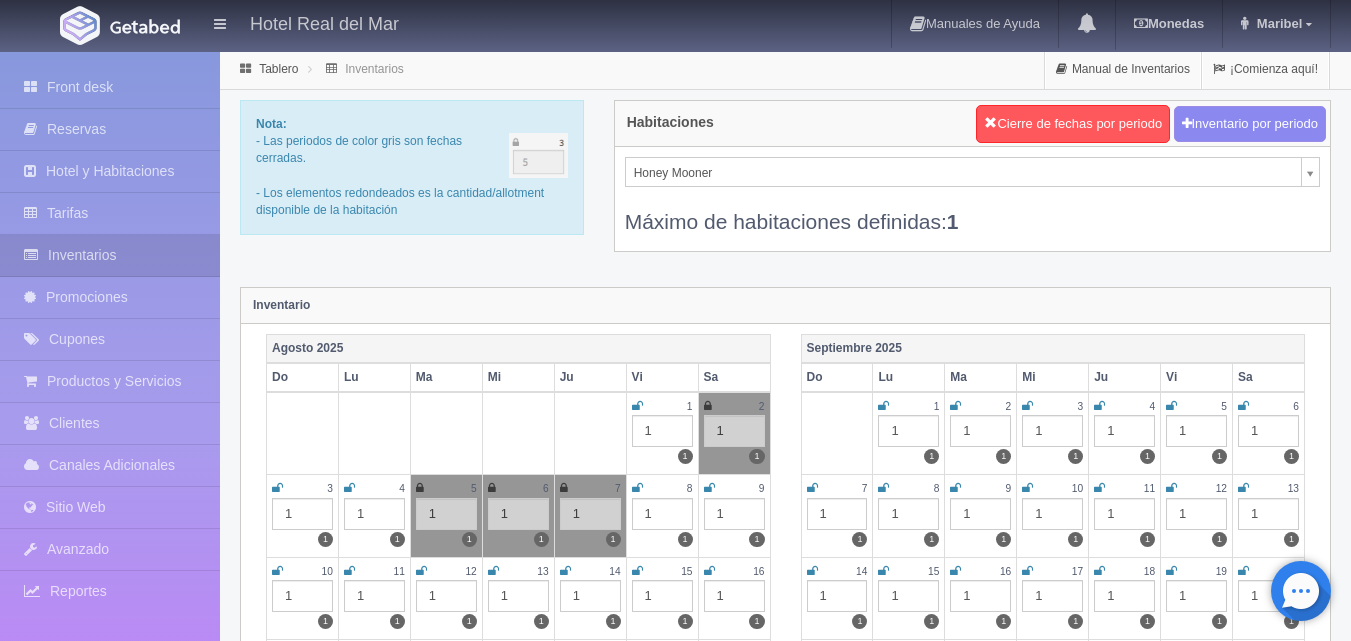 click on "Hotel Real del Mar
Manuales de Ayuda
Actualizaciones recientes
Monedas
Tipo de cambio/moneda USD
1 USD
=
19.498840							MXN
Modificar monedas
Maribel
Mi Perfil
Salir / Log Out
Procesando...
Front desk
Reservas
Hotel y Habitaciones
Tarifas
Inventarios" at bounding box center (675, 1777) 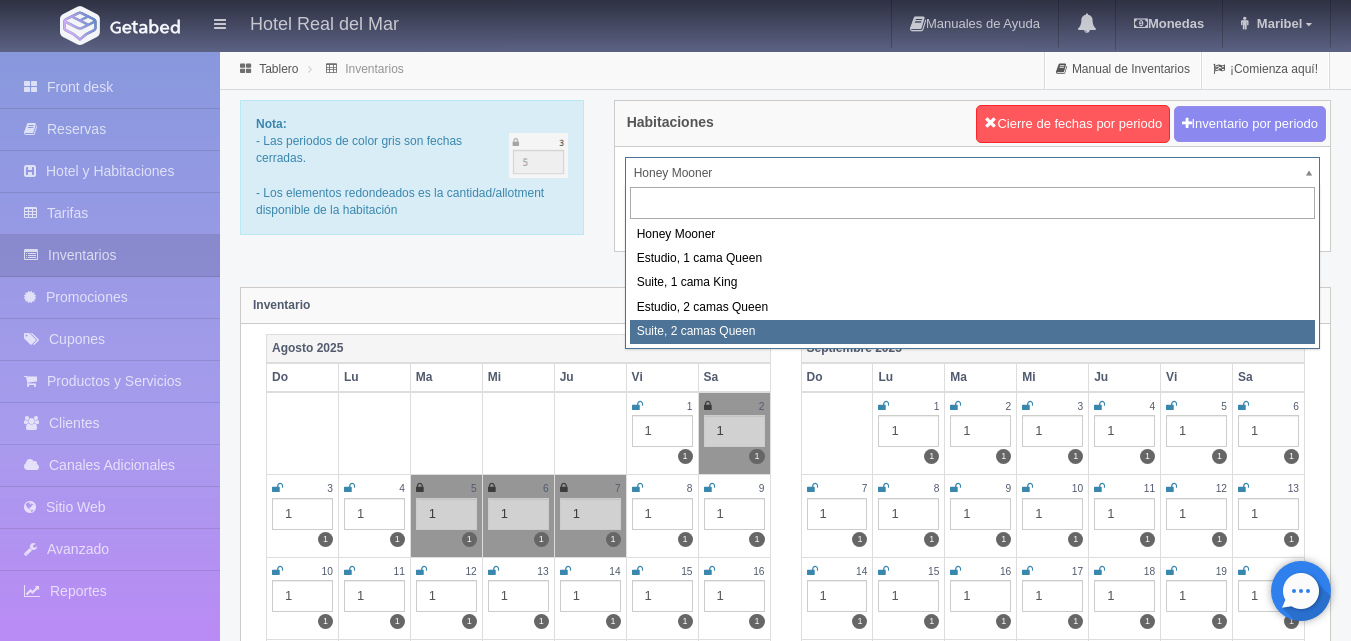 select on "2271" 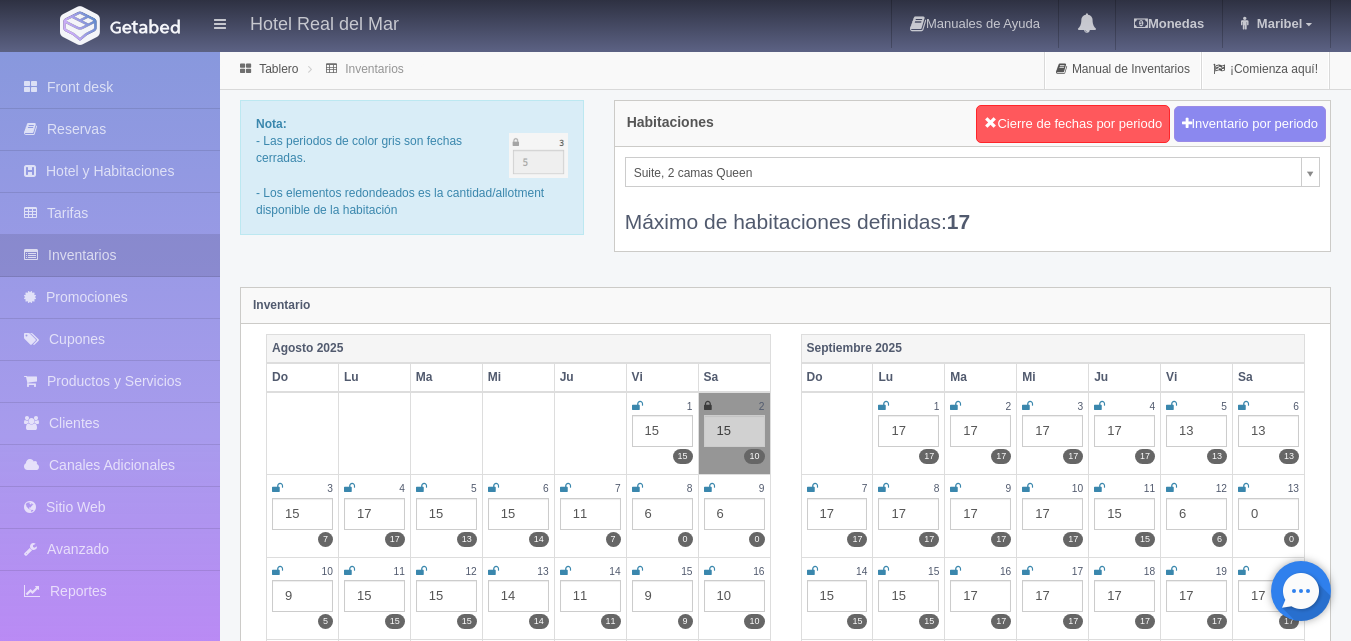 scroll, scrollTop: 100, scrollLeft: 0, axis: vertical 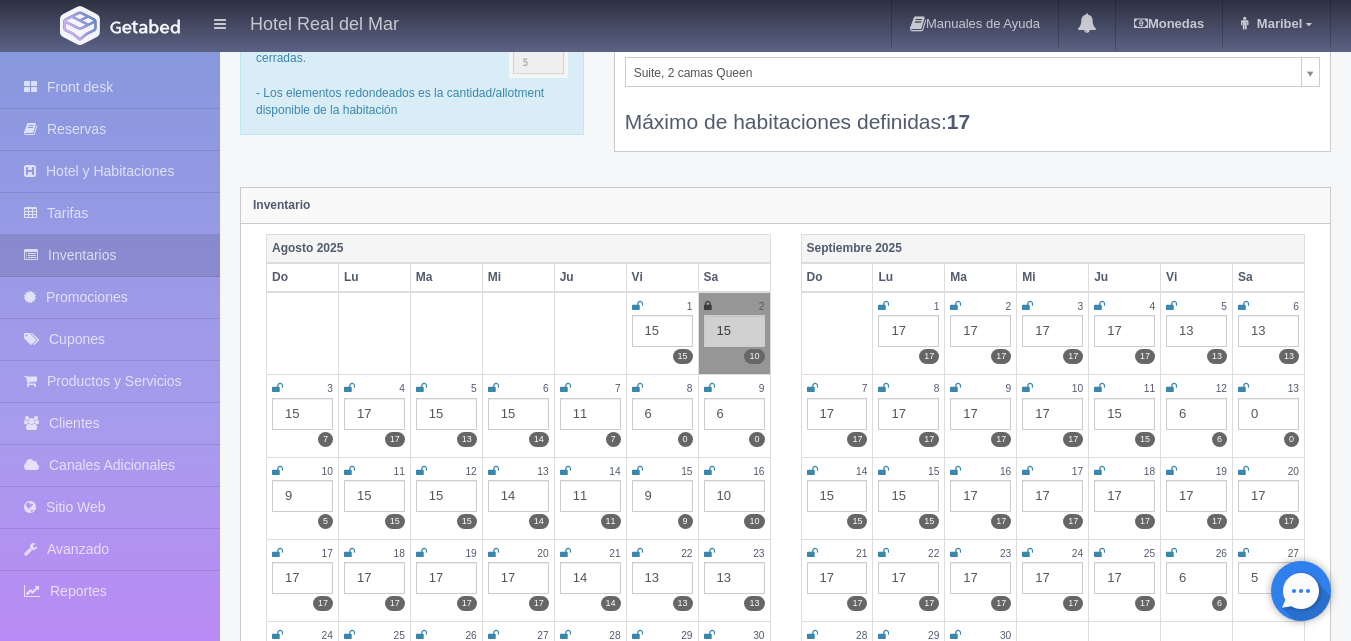 click on "Hotel Real del Mar
Manuales de Ayuda
Actualizaciones recientes
Monedas
Tipo de cambio/moneda USD
1 USD
=
19.498840							MXN
Modificar monedas
Maribel
Mi Perfil
Salir / Log Out
Procesando...
Front desk
Reservas
Hotel y Habitaciones
Tarifas
Inventarios" at bounding box center [675, 1677] 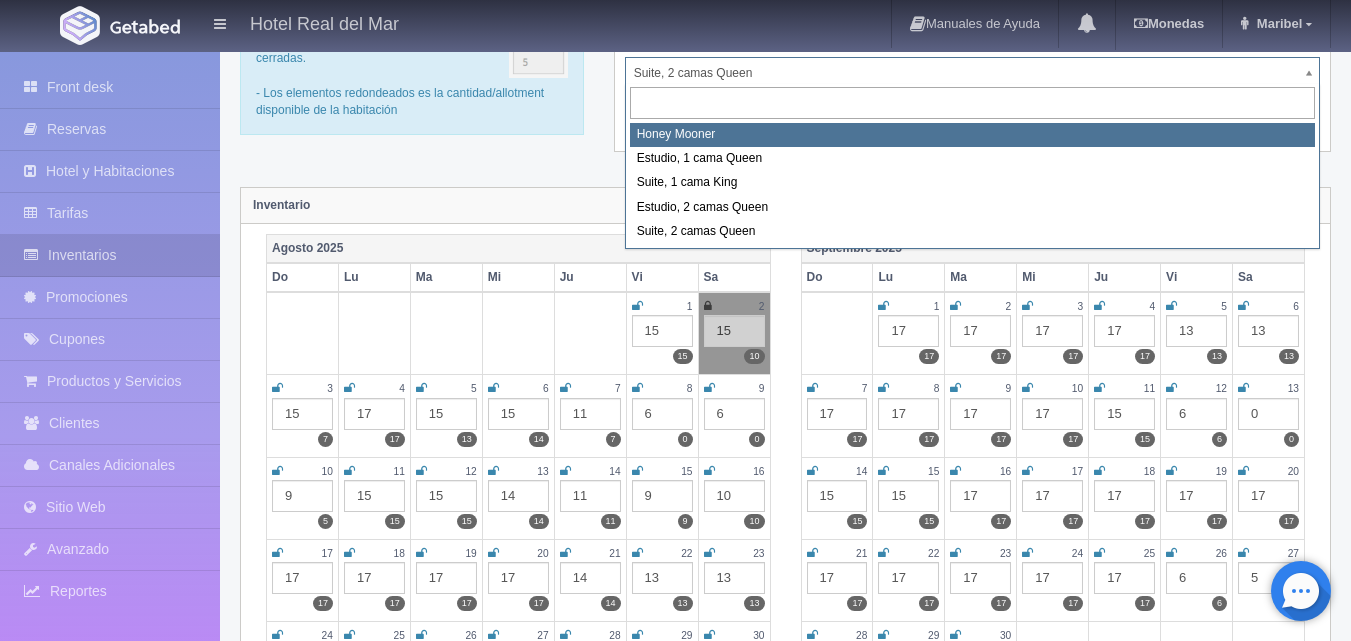 select on "2267" 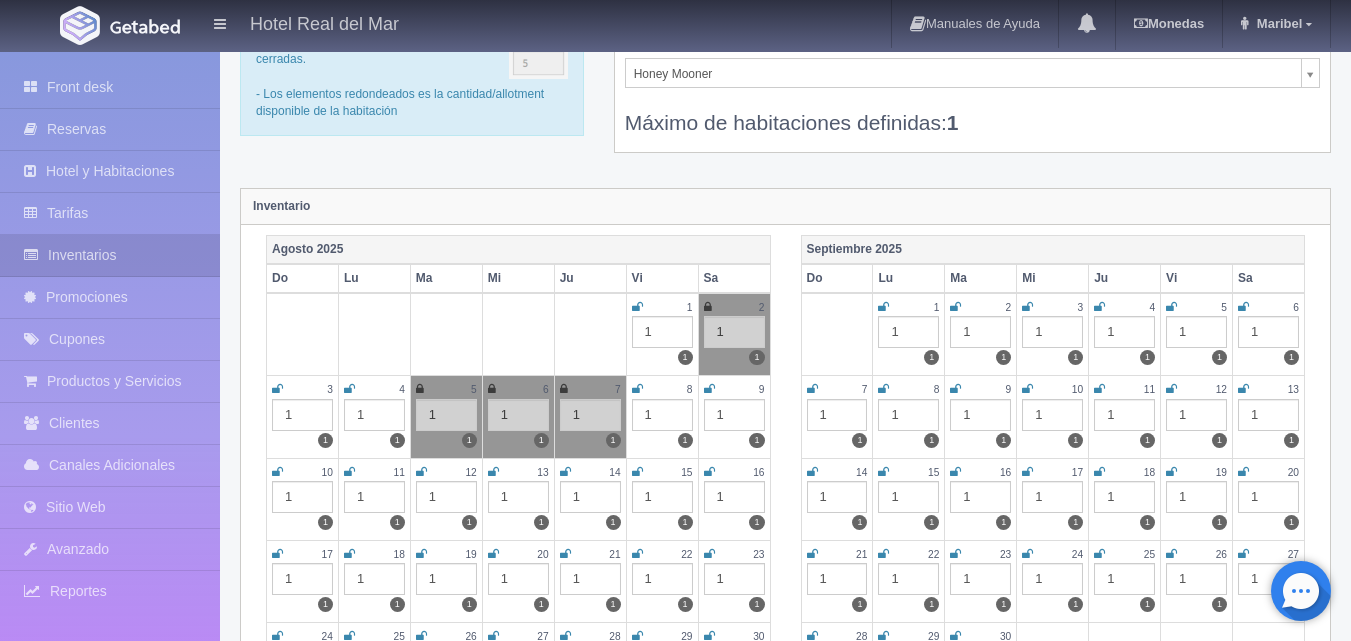scroll, scrollTop: 100, scrollLeft: 0, axis: vertical 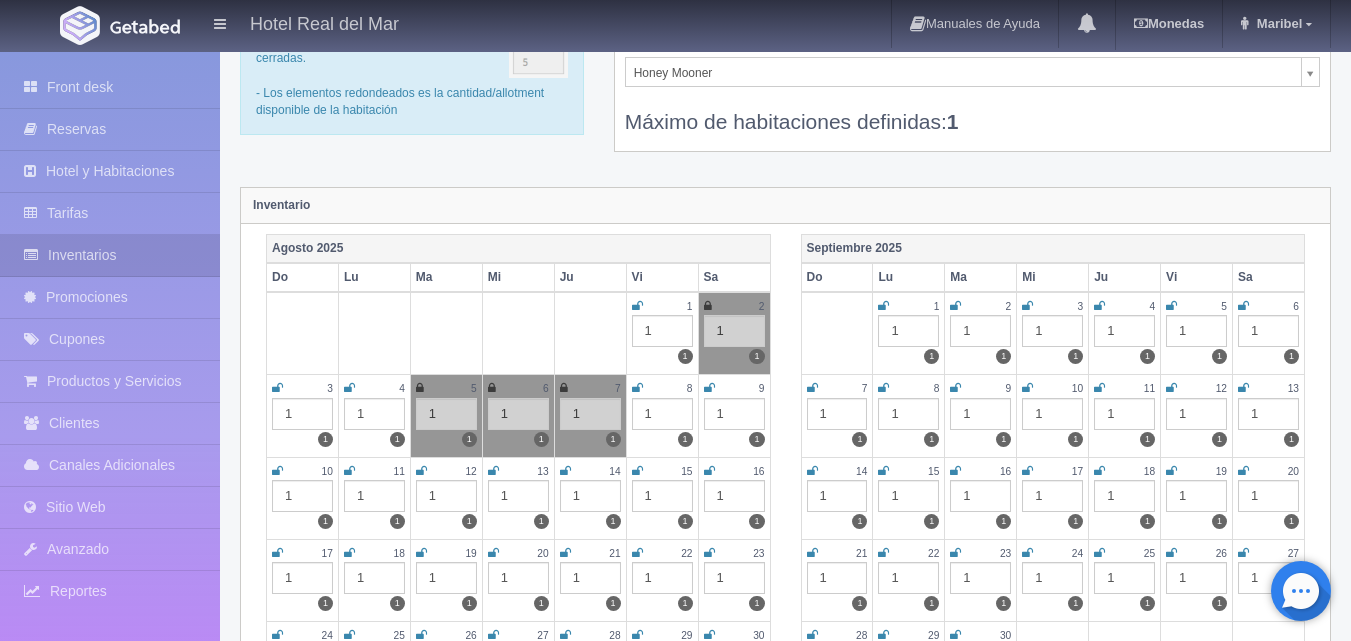click on "Hotel Real del Mar
Manuales de Ayuda
Actualizaciones recientes
Monedas
Tipo de cambio/moneda USD
1 USD
=
19.498840							MXN
Modificar monedas
Maribel
Mi Perfil
Salir / Log Out
Procesando...
Front desk
Reservas
Hotel y Habitaciones
Tarifas
Inventarios" at bounding box center (675, 1677) 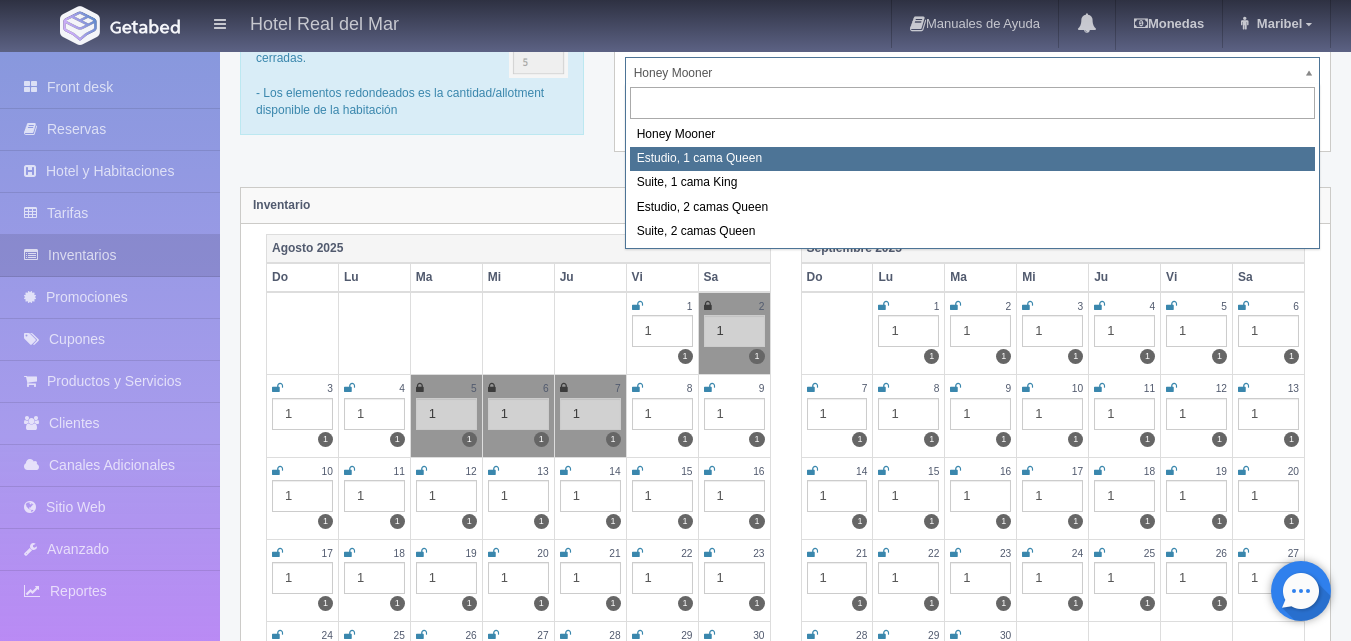select on "2268" 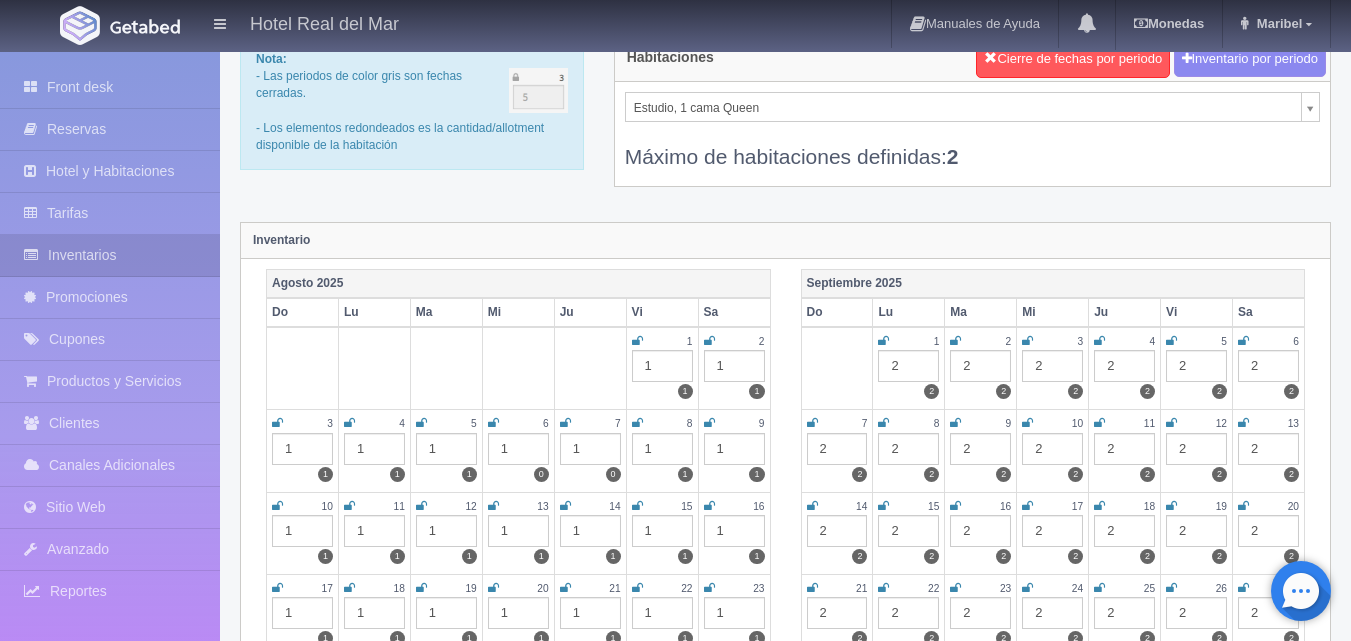 scroll, scrollTop: 100, scrollLeft: 0, axis: vertical 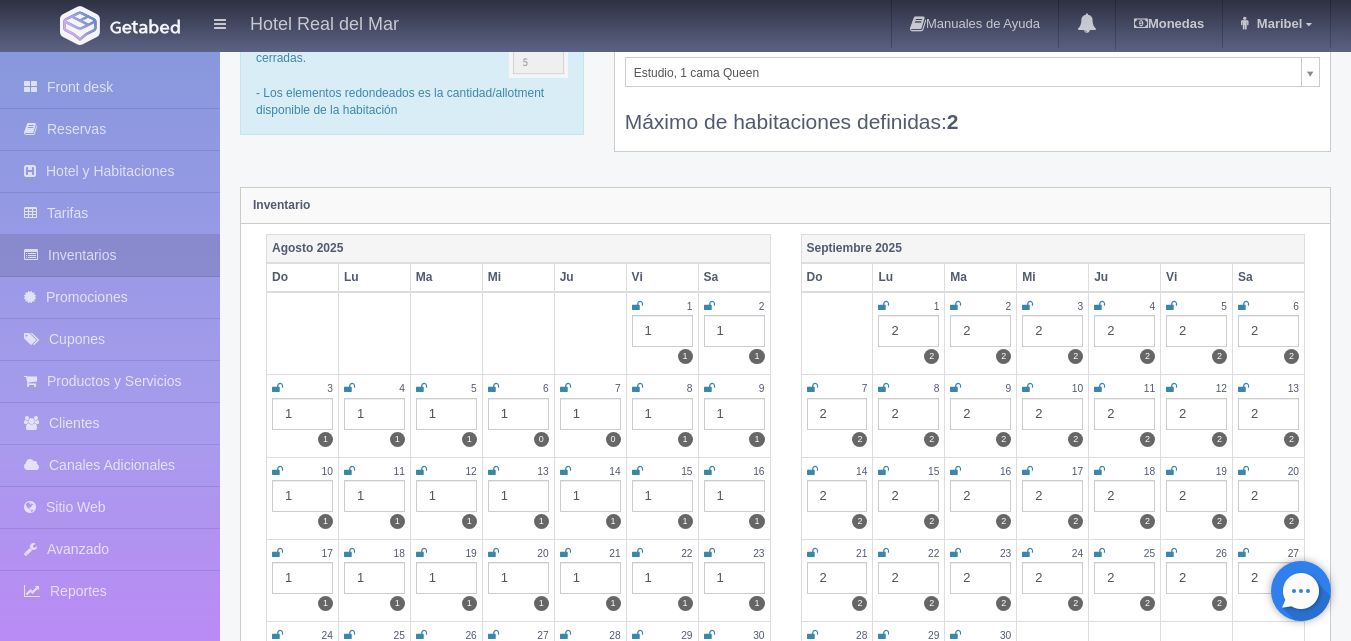click at bounding box center [709, 388] 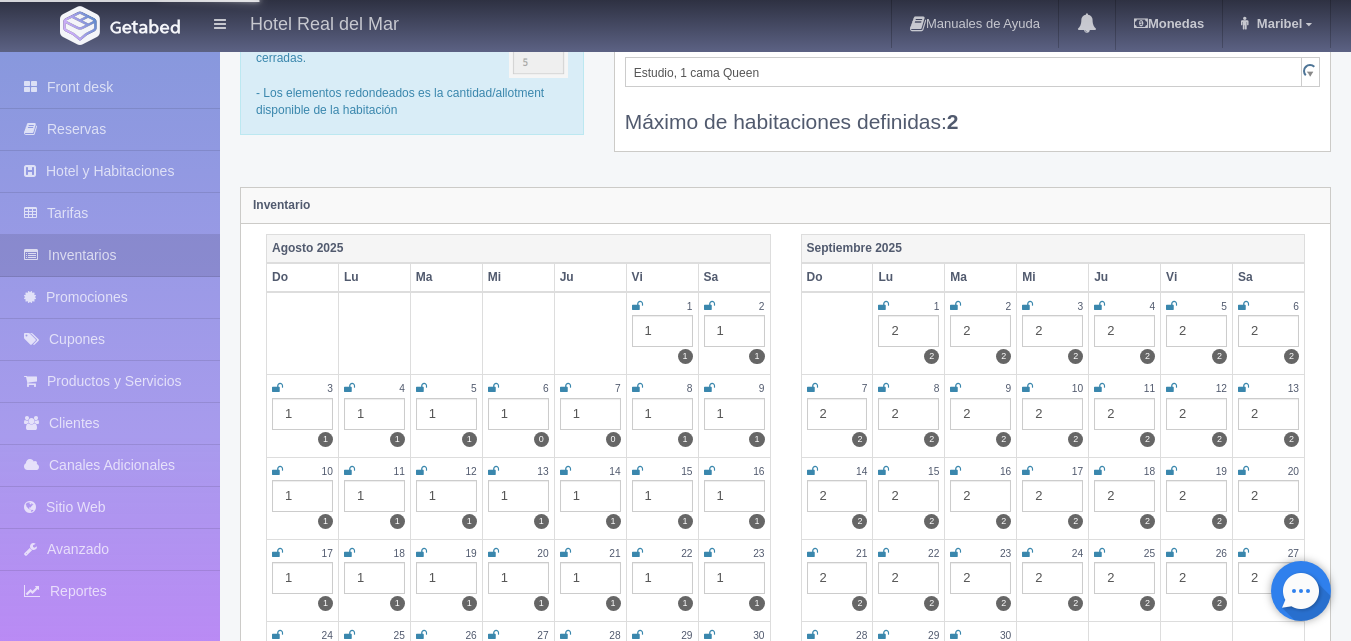 click at bounding box center (637, 388) 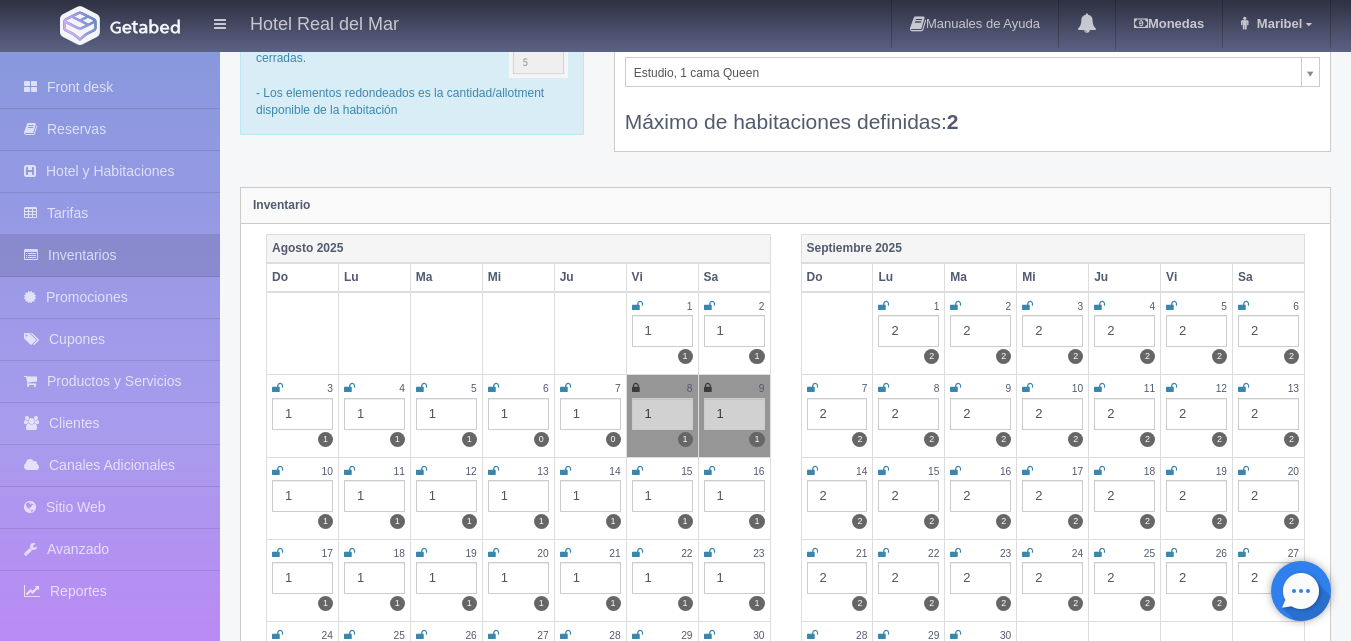 click on "Hotel Real del Mar
Manuales de Ayuda
Actualizaciones recientes
Monedas
Tipo de cambio/moneda USD
1 USD
=
19.498840							MXN
Modificar monedas
Maribel
Mi Perfil
Salir / Log Out
Procesando...
Front desk
Reservas
Hotel y Habitaciones
Tarifas
Inventarios" at bounding box center (675, 1677) 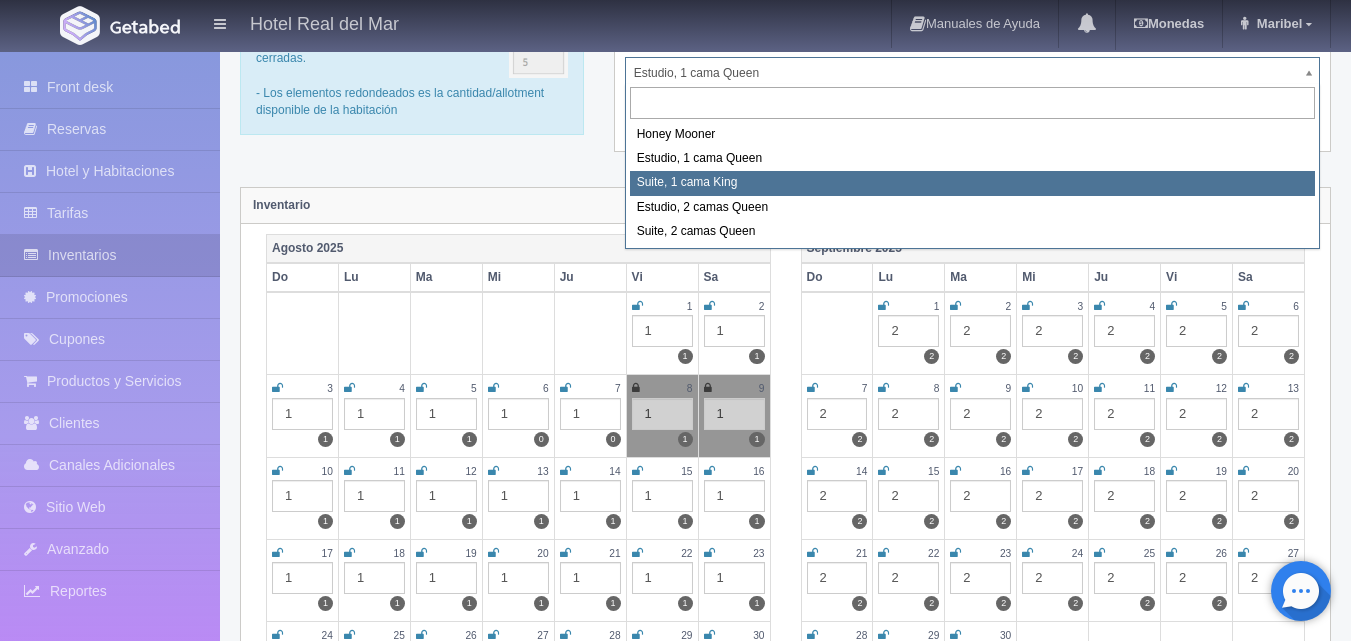 select on "2269" 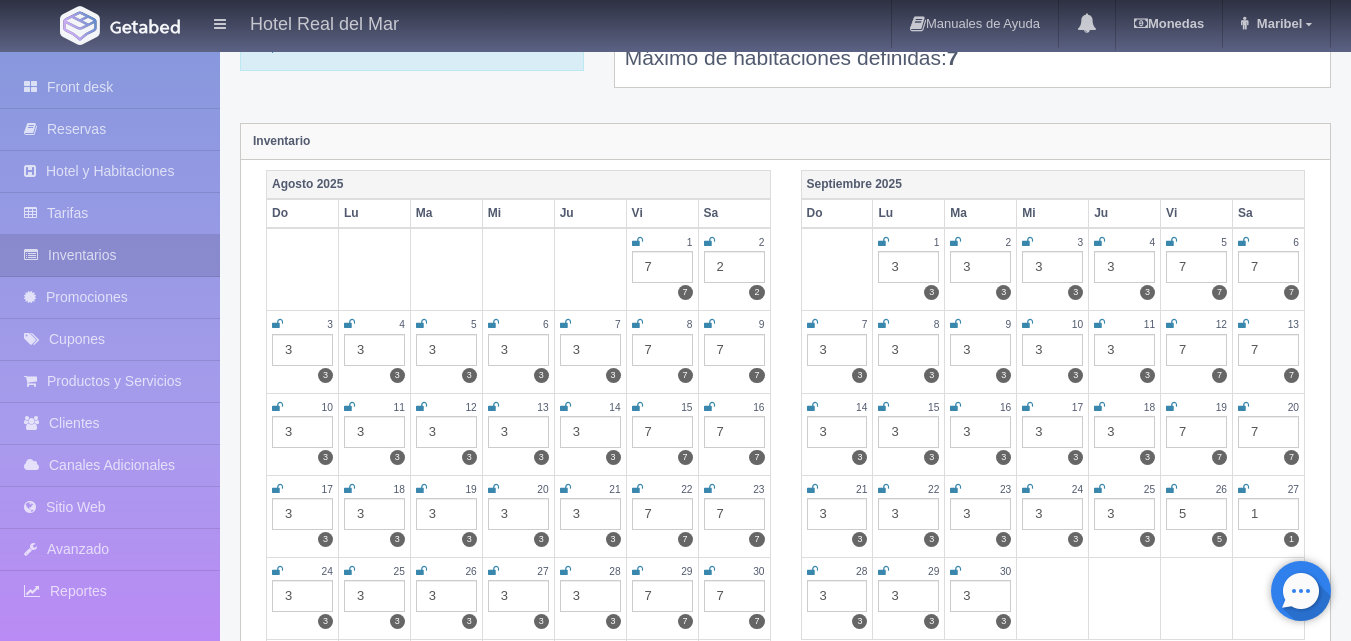 scroll, scrollTop: 200, scrollLeft: 0, axis: vertical 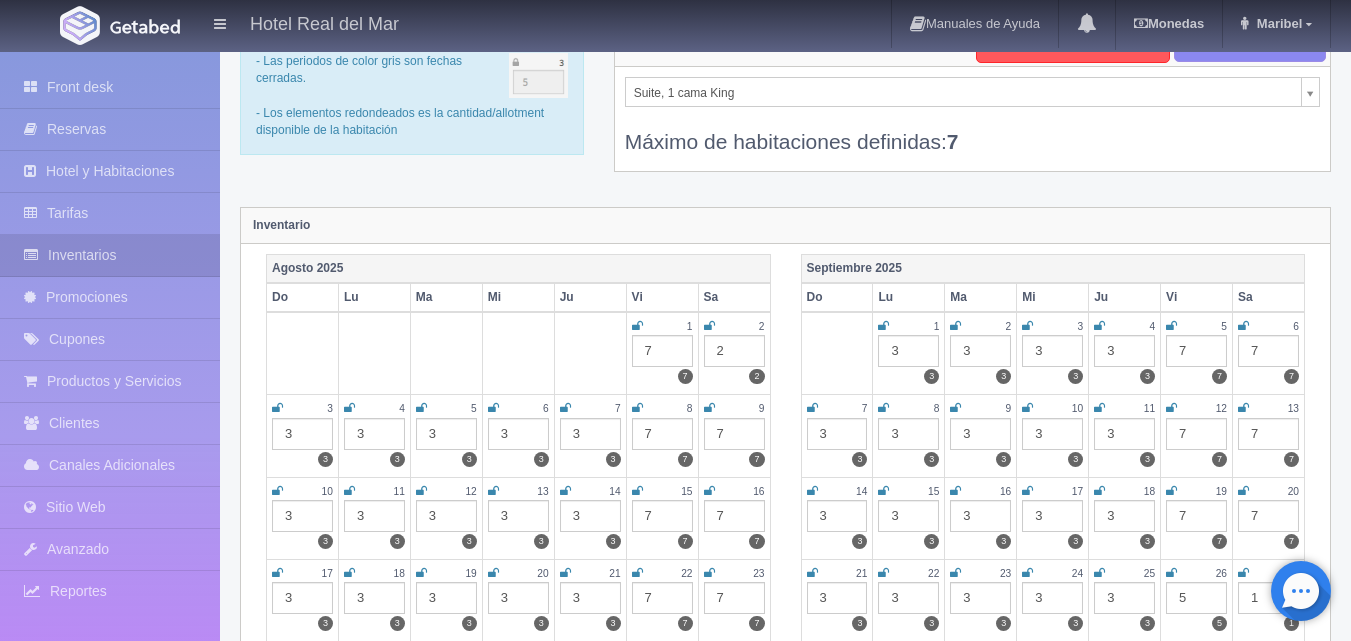 click on "Hotel Real del Mar
Manuales de Ayuda
Actualizaciones recientes
Monedas
Tipo de cambio/moneda USD
1 USD
=
19.498840							MXN
Modificar monedas
Maribel
Mi Perfil
Salir / Log Out
Procesando...
Front desk
Reservas
Hotel y Habitaciones
Tarifas
Inventarios" at bounding box center (675, 1697) 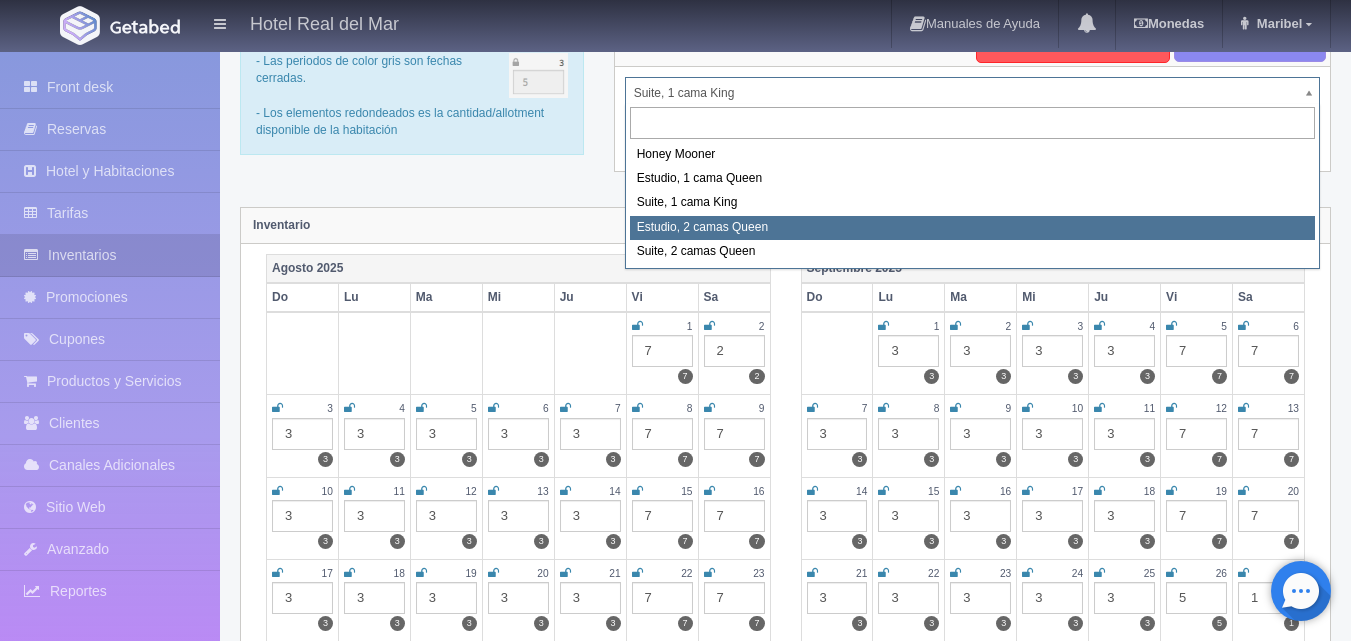 select on "2270" 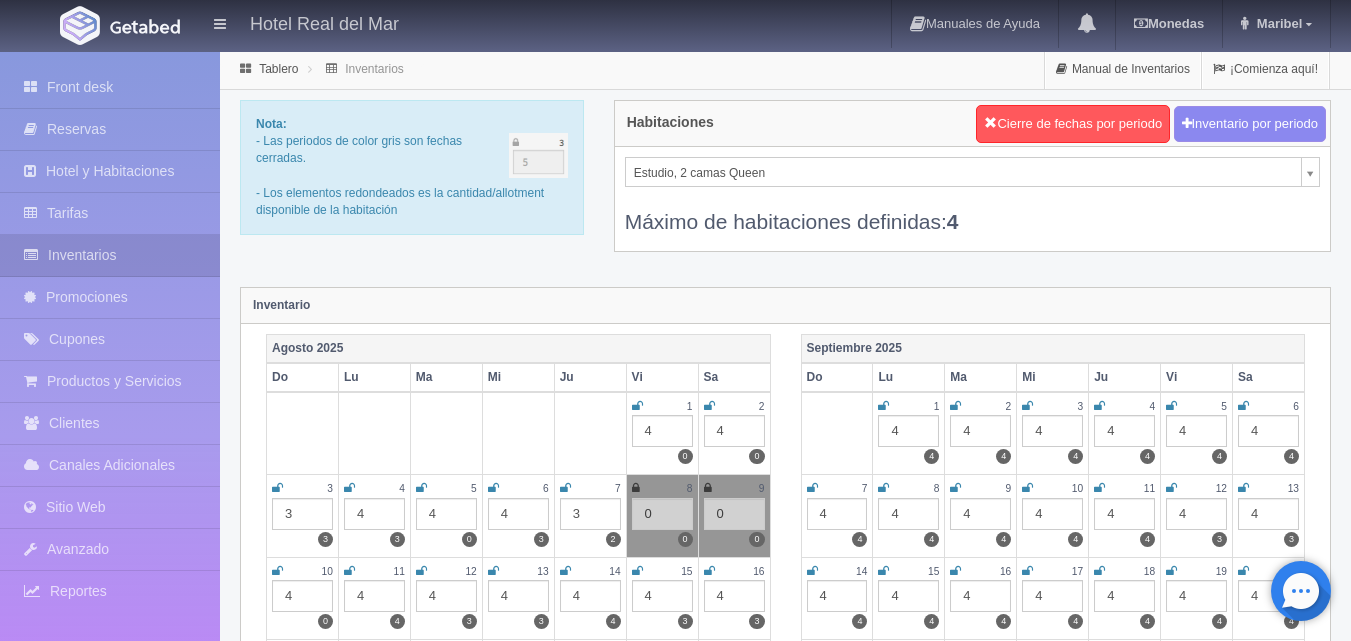 scroll, scrollTop: 0, scrollLeft: 0, axis: both 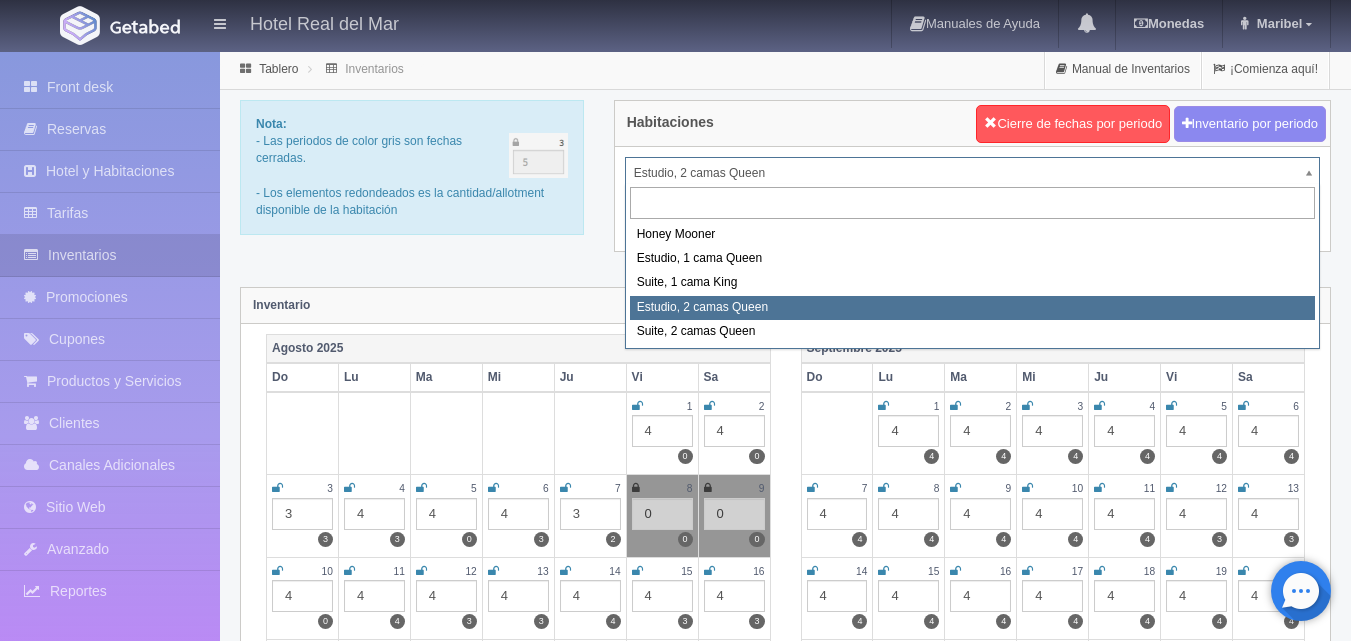 click on "Hotel Real del Mar
Manuales de Ayuda
Actualizaciones recientes
Monedas
Tipo de cambio/moneda USD
1 USD
=
19.498840							MXN
Modificar monedas
Maribel
Mi Perfil
Salir / Log Out
Procesando...
Front desk
Reservas
Hotel y Habitaciones
Tarifas
Inventarios" at bounding box center [675, 1777] 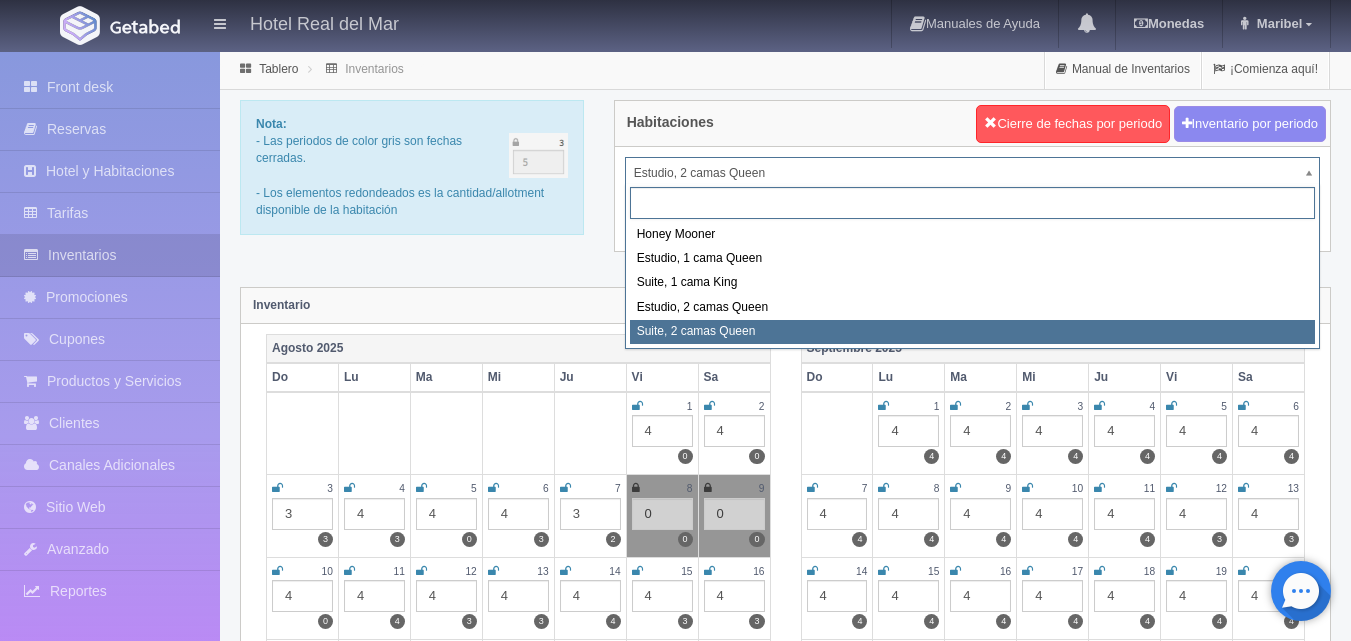 click on "Honey Mooner Estudio, 1 cama Queen Suite, 1 cama King Estudio, 2 camas Queen Suite, 2 camas Queen" at bounding box center (972, 266) 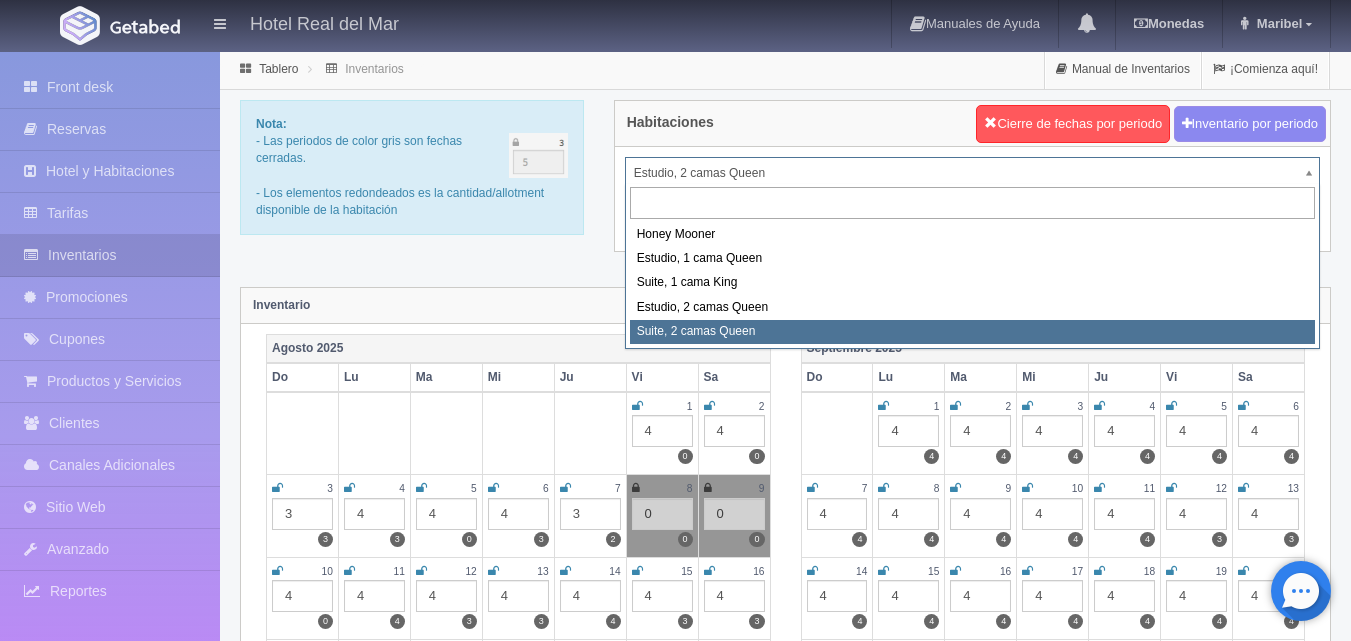 select on "2271" 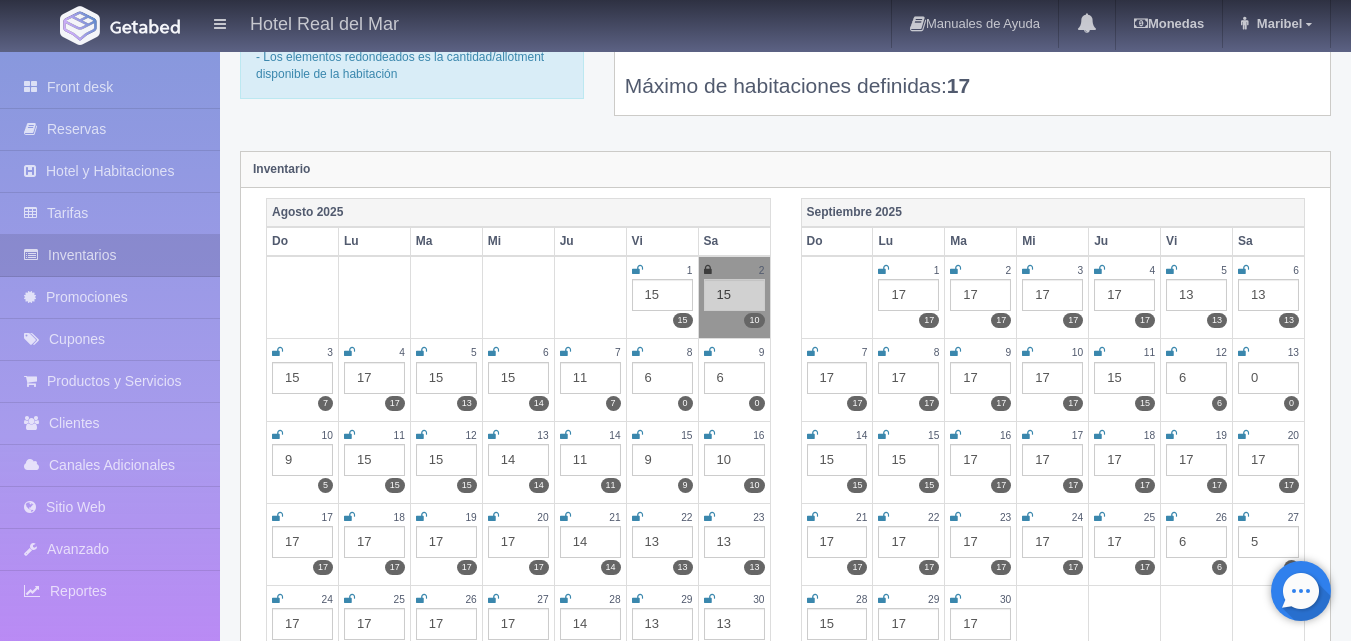 scroll, scrollTop: 200, scrollLeft: 0, axis: vertical 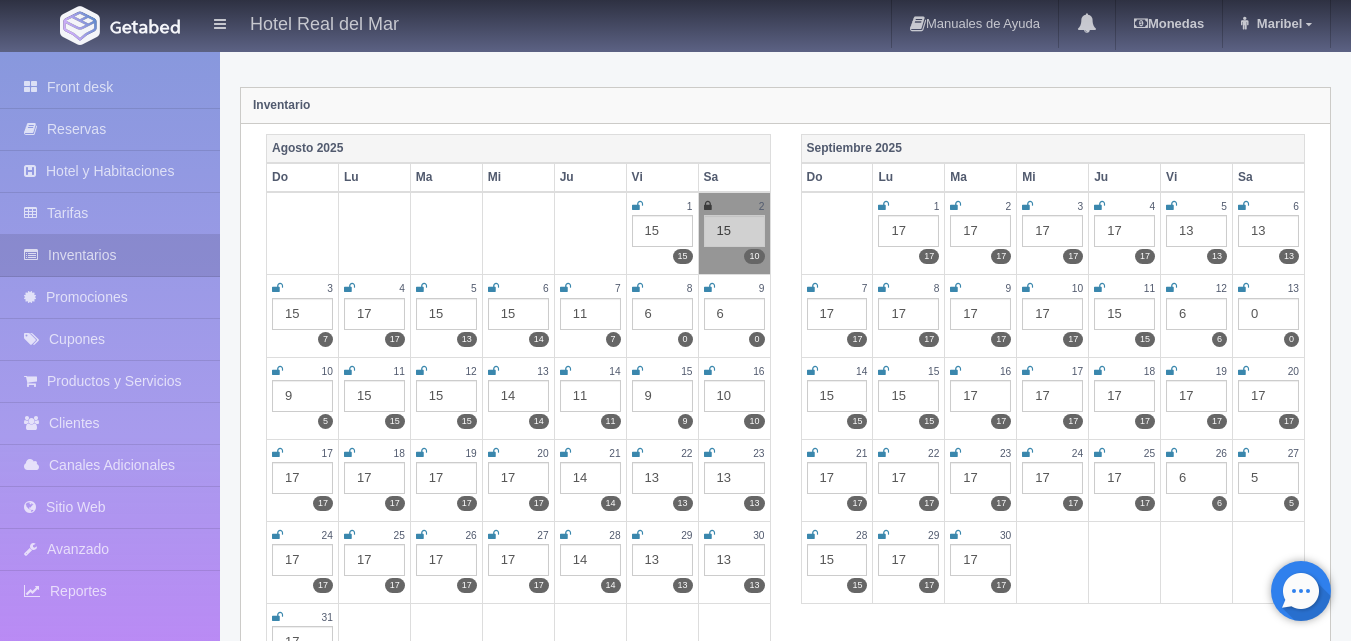 click at bounding box center (709, 288) 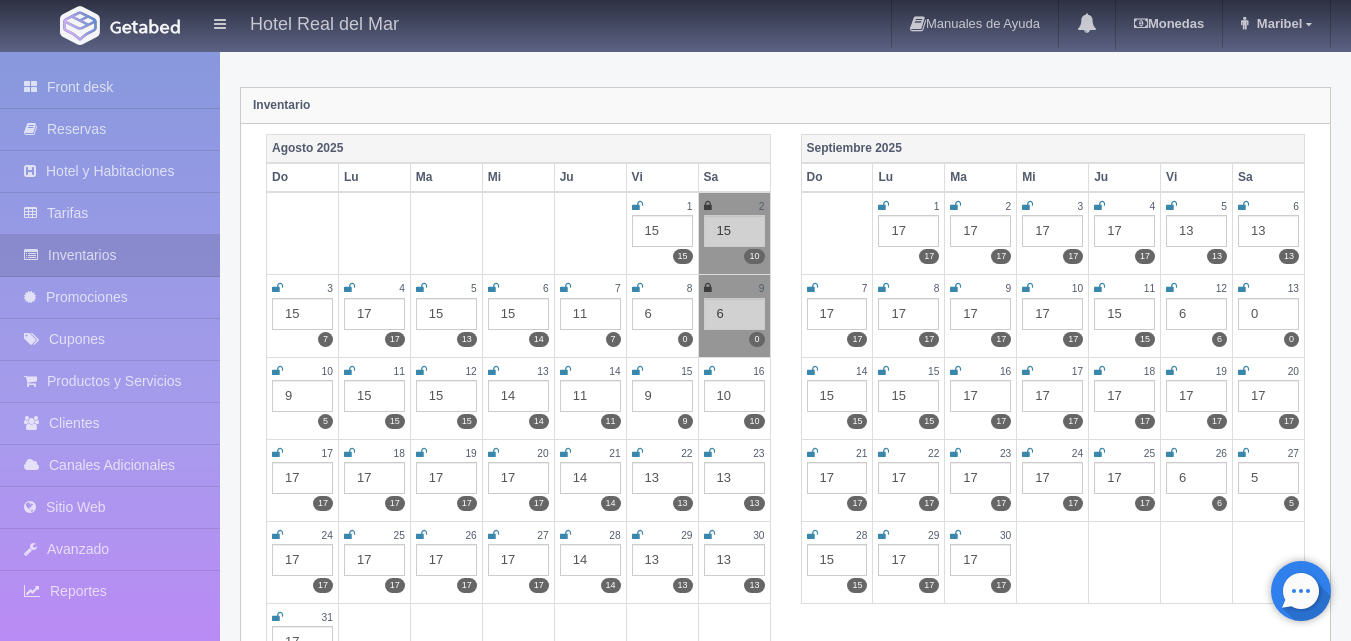 click at bounding box center (637, 288) 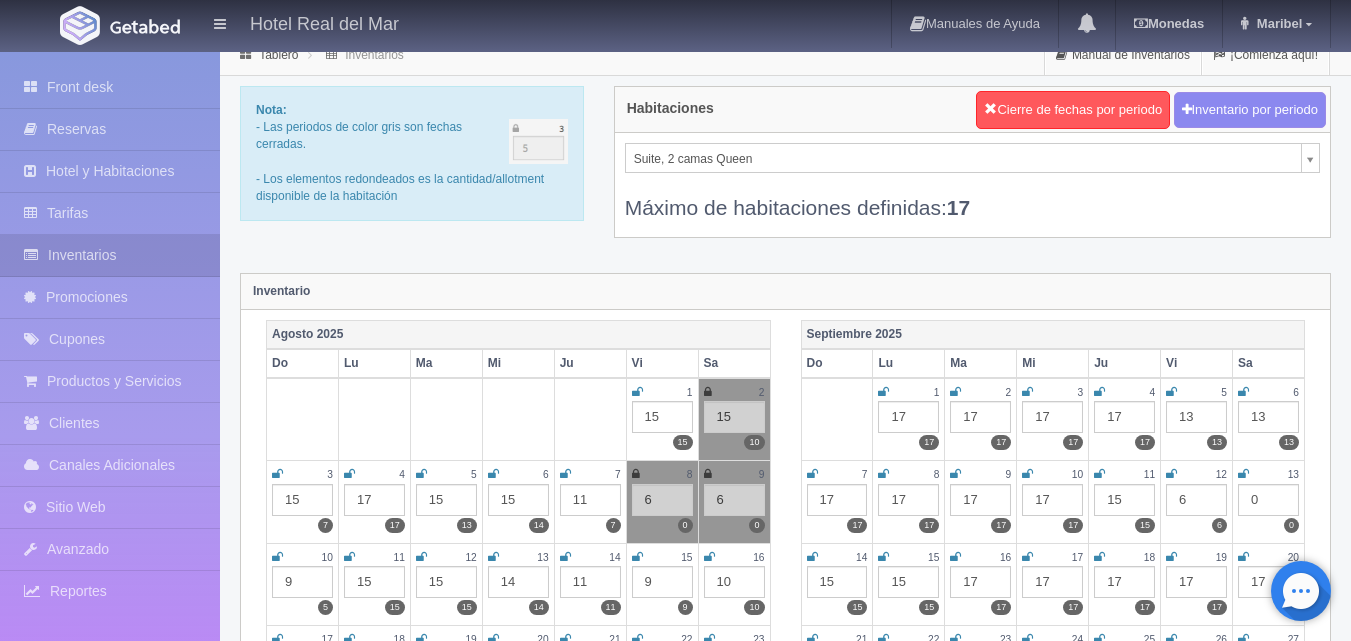 scroll, scrollTop: 0, scrollLeft: 0, axis: both 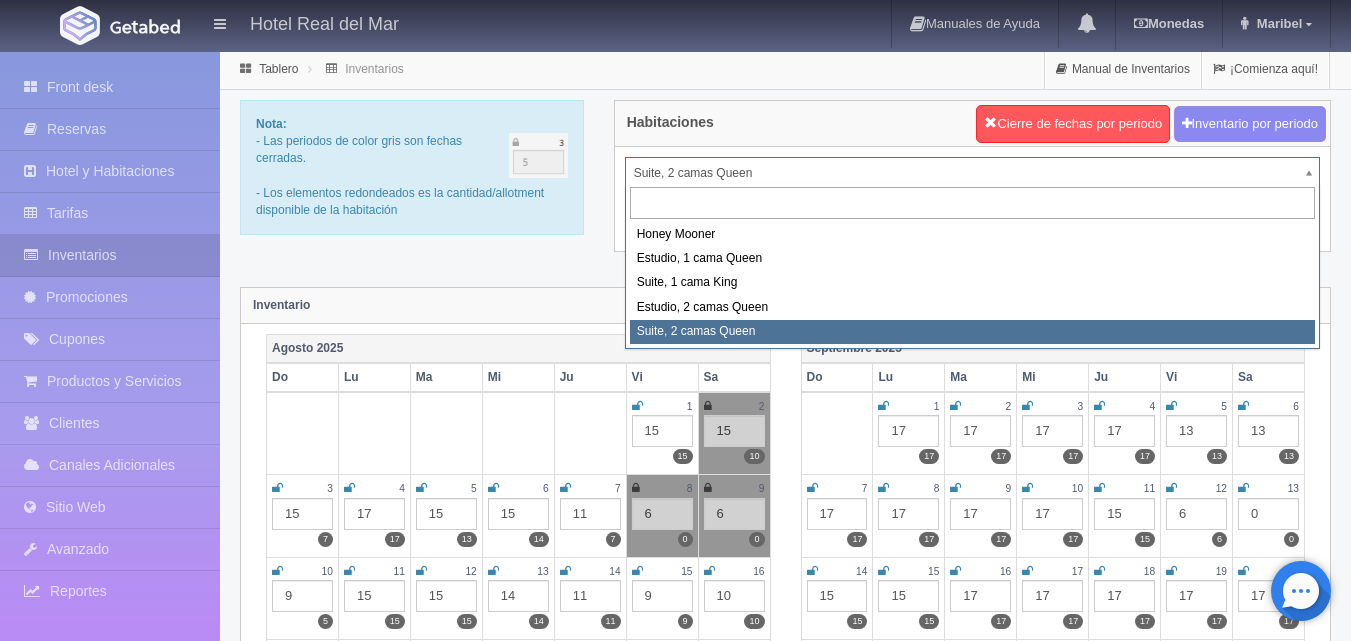 click on "Hotel Real del Mar
Manuales de Ayuda
Actualizaciones recientes
Monedas
Tipo de cambio/moneda USD
1 USD
=
19.498840							MXN
Modificar monedas
Maribel
Mi Perfil
Salir / Log Out
Procesando...
Front desk
Reservas
Hotel y Habitaciones
Tarifas
Inventarios" at bounding box center [675, 1777] 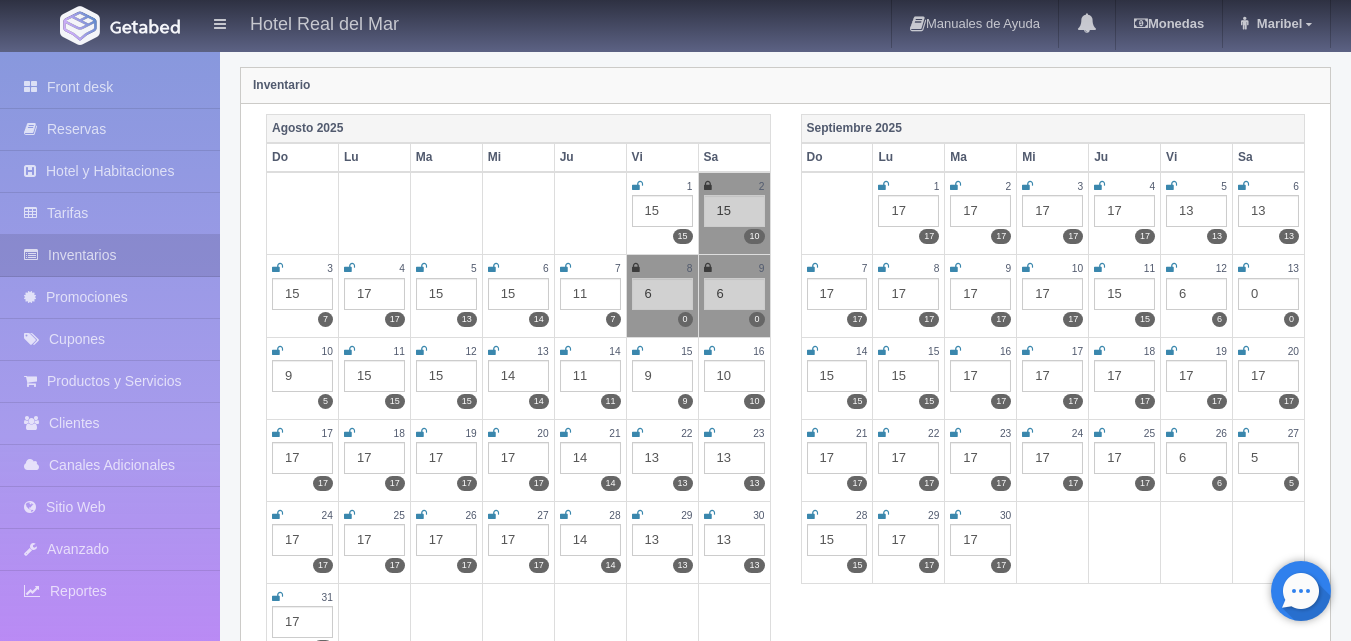 scroll, scrollTop: 162, scrollLeft: 0, axis: vertical 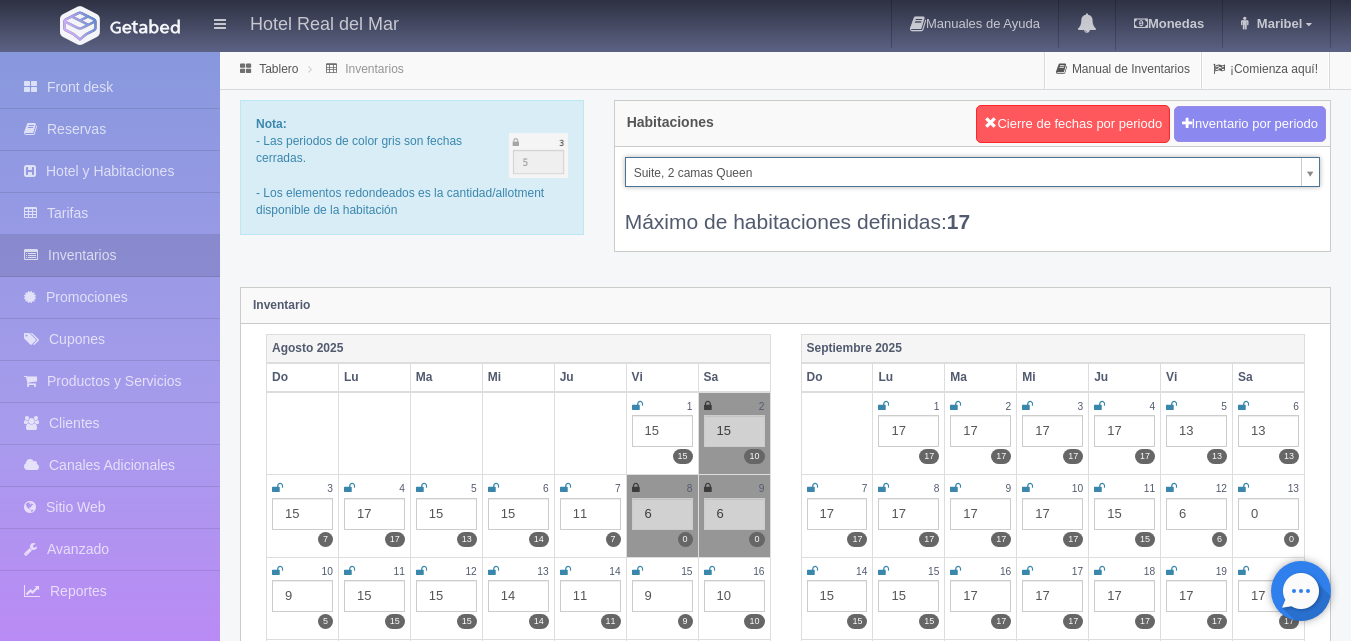 click on "Hotel Real del Mar
Manuales de Ayuda
Actualizaciones recientes
Monedas
Tipo de cambio/moneda USD
1 USD
=
19.498840							MXN
Modificar monedas
Maribel
Mi Perfil
Salir / Log Out
Procesando...
Front desk
Reservas
Hotel y Habitaciones
Tarifas
Inventarios" at bounding box center [675, 1777] 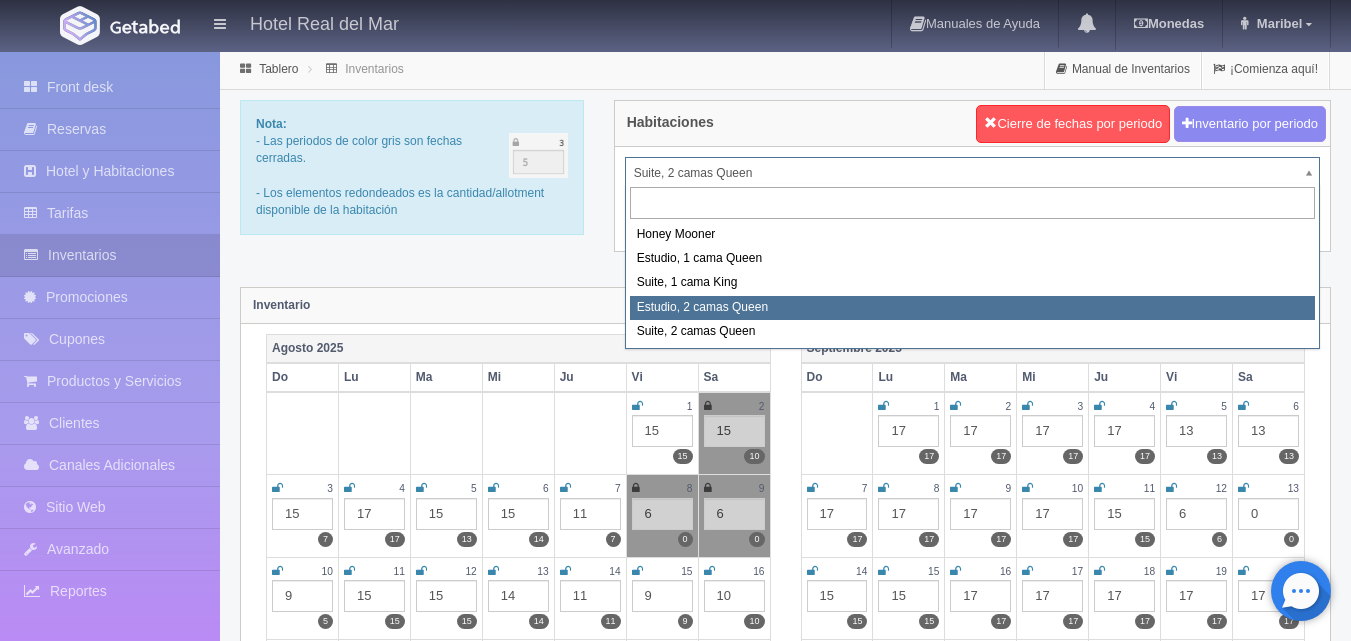 select on "2270" 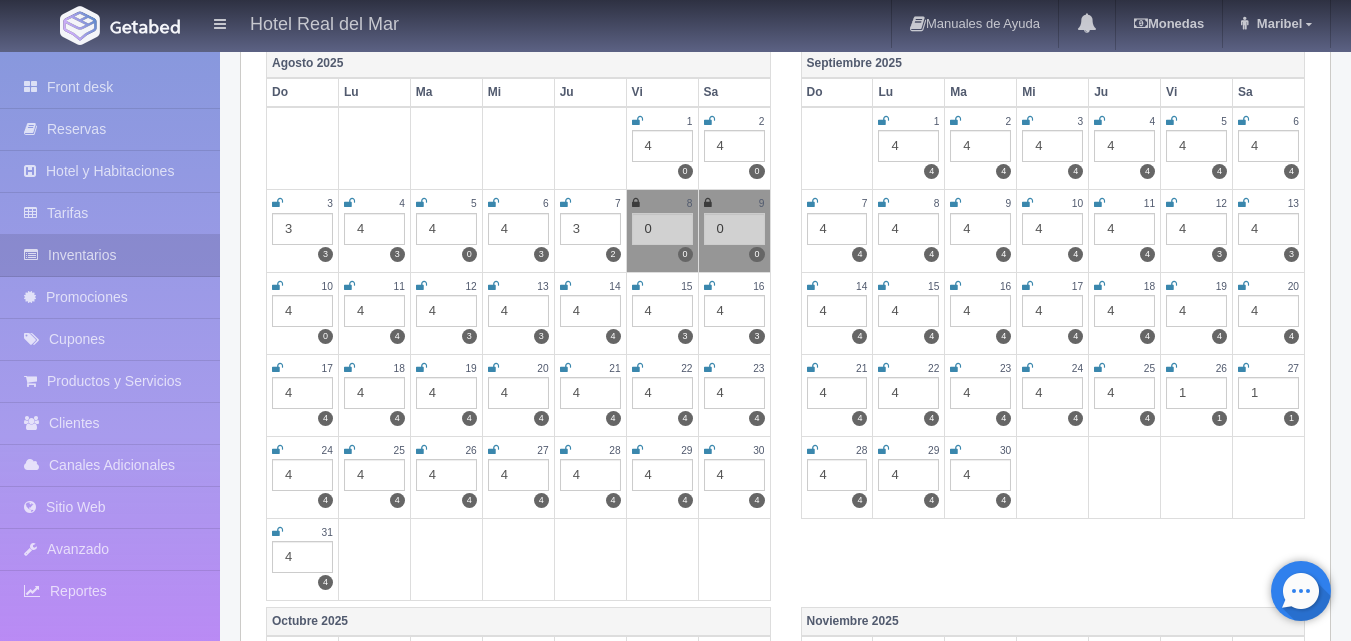 scroll, scrollTop: 300, scrollLeft: 0, axis: vertical 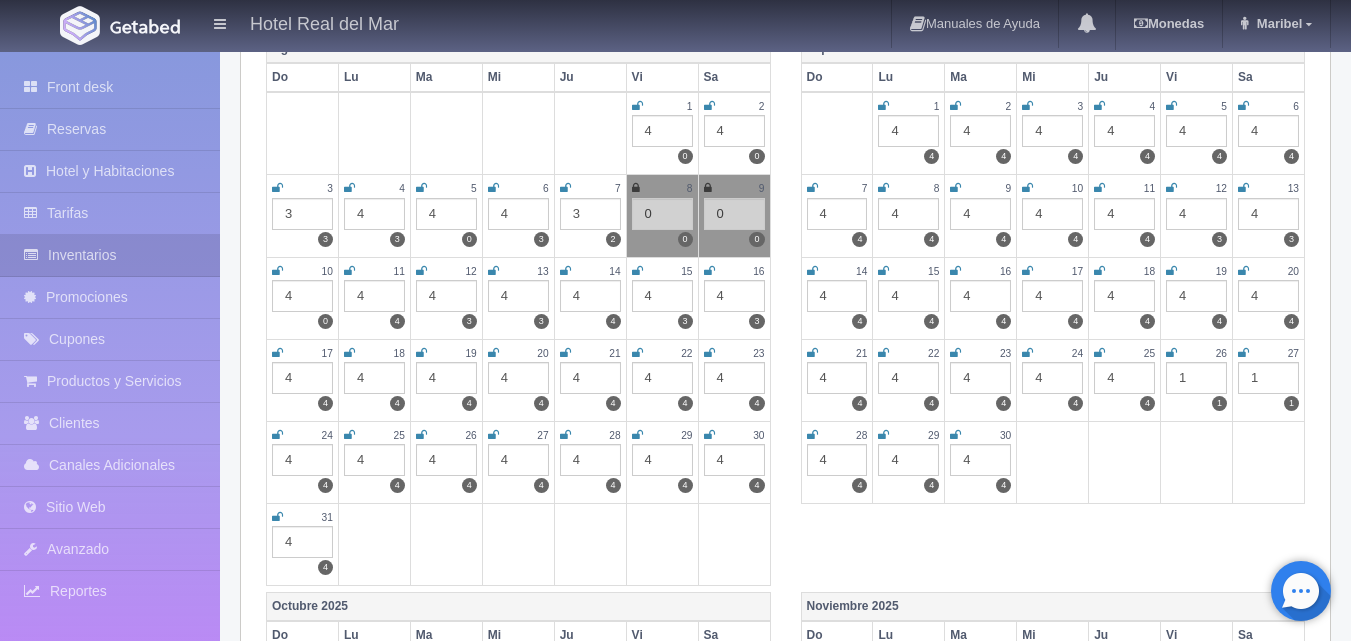 click at bounding box center (1171, 353) 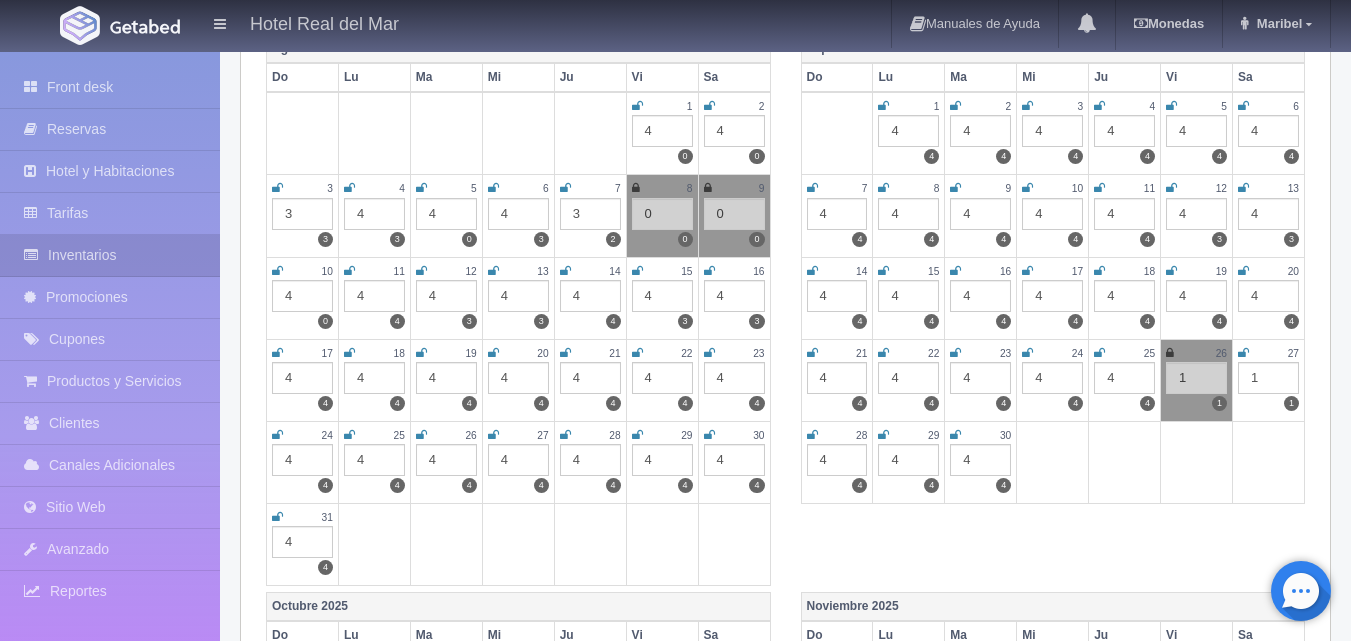 click at bounding box center [1243, 353] 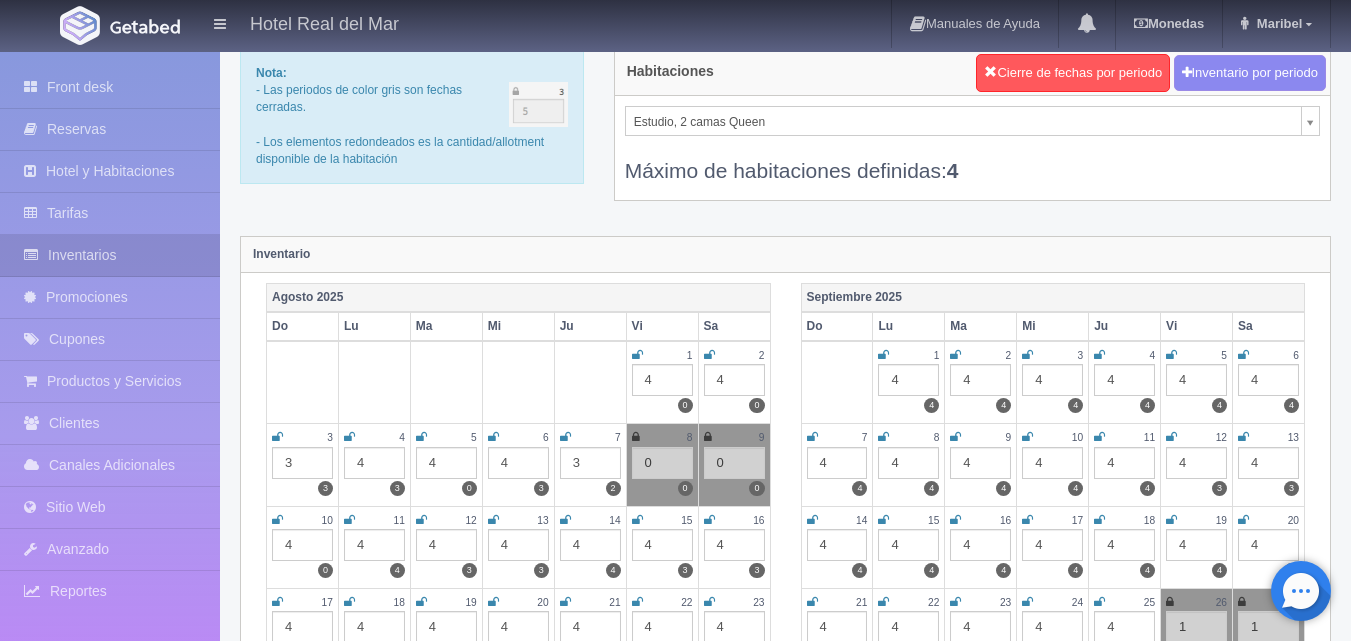 scroll, scrollTop: 0, scrollLeft: 0, axis: both 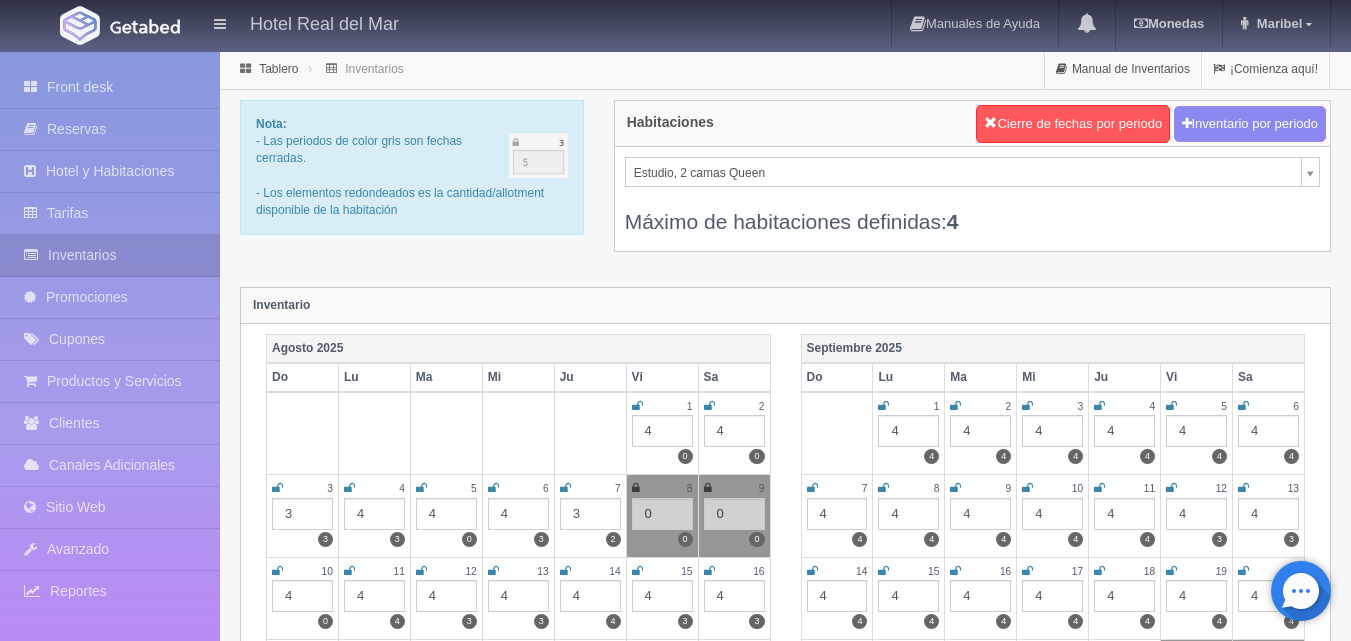 click on "Hotel Real del Mar
Manuales de Ayuda
Actualizaciones recientes
Monedas
Tipo de cambio/moneda USD
1 USD
=
19.498840							MXN
Modificar monedas
Maribel
Mi Perfil
Salir / Log Out
Procesando...
Front desk
Reservas
Hotel y Habitaciones
Tarifas
Inventarios" at bounding box center (675, 1777) 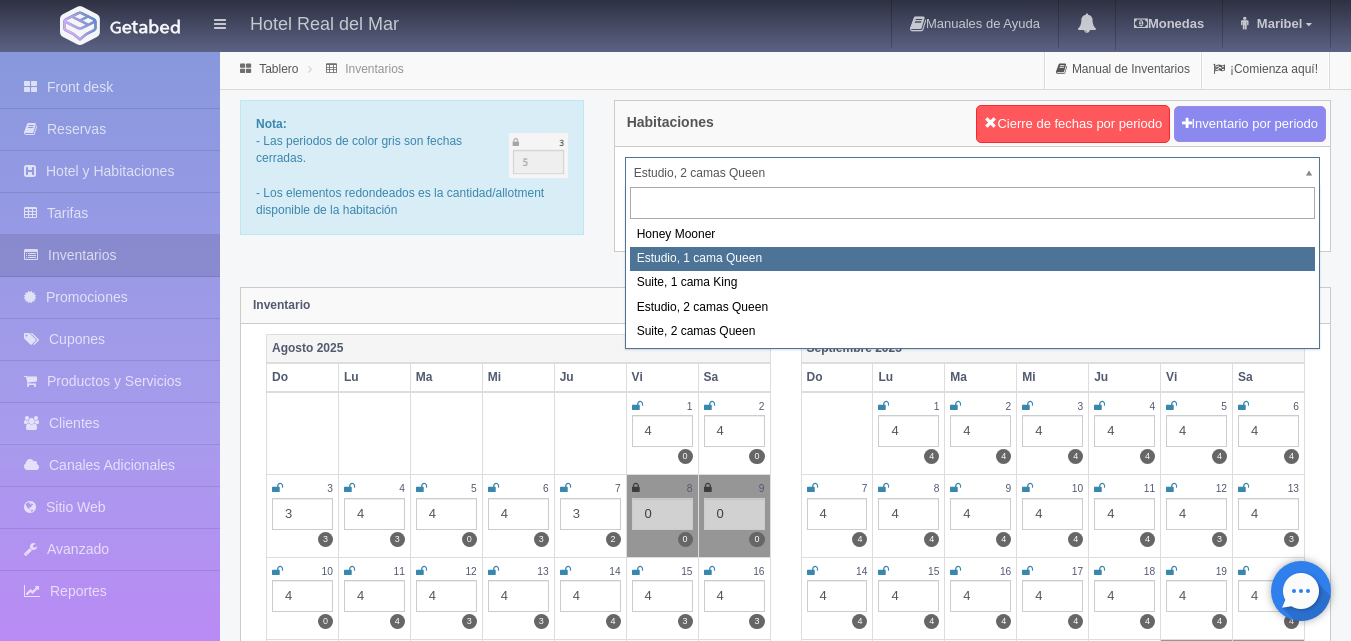 select on "2268" 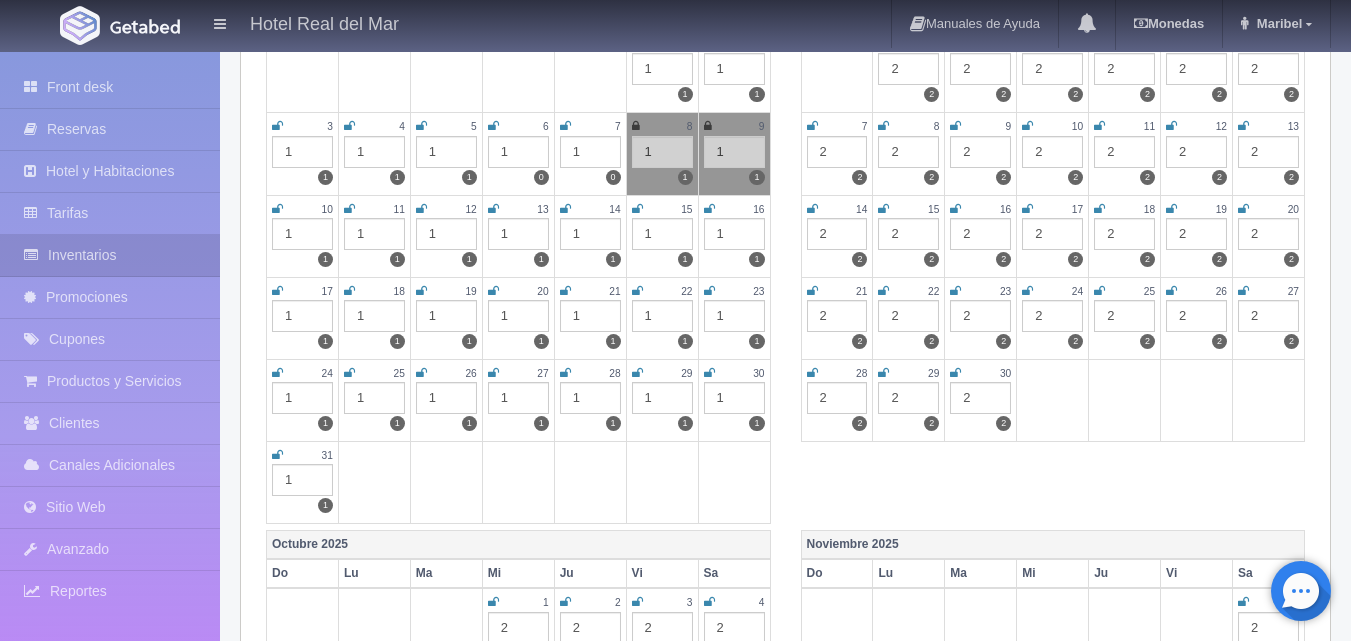 scroll, scrollTop: 400, scrollLeft: 0, axis: vertical 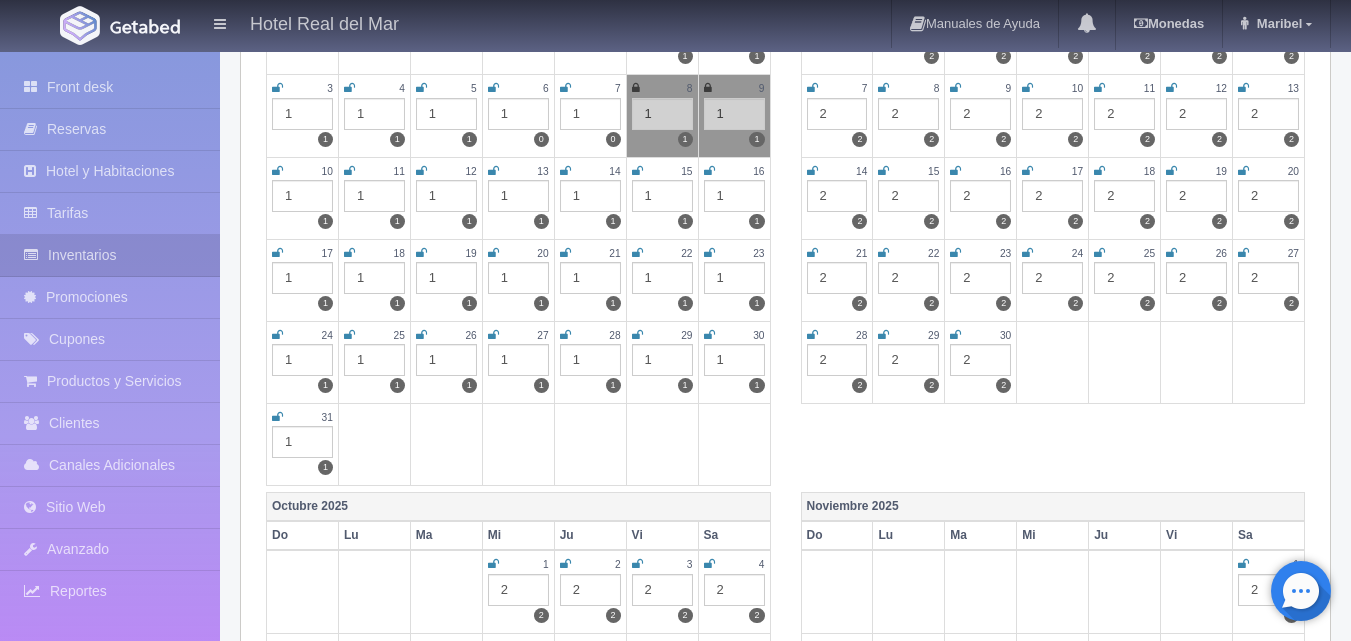click at bounding box center [1171, 253] 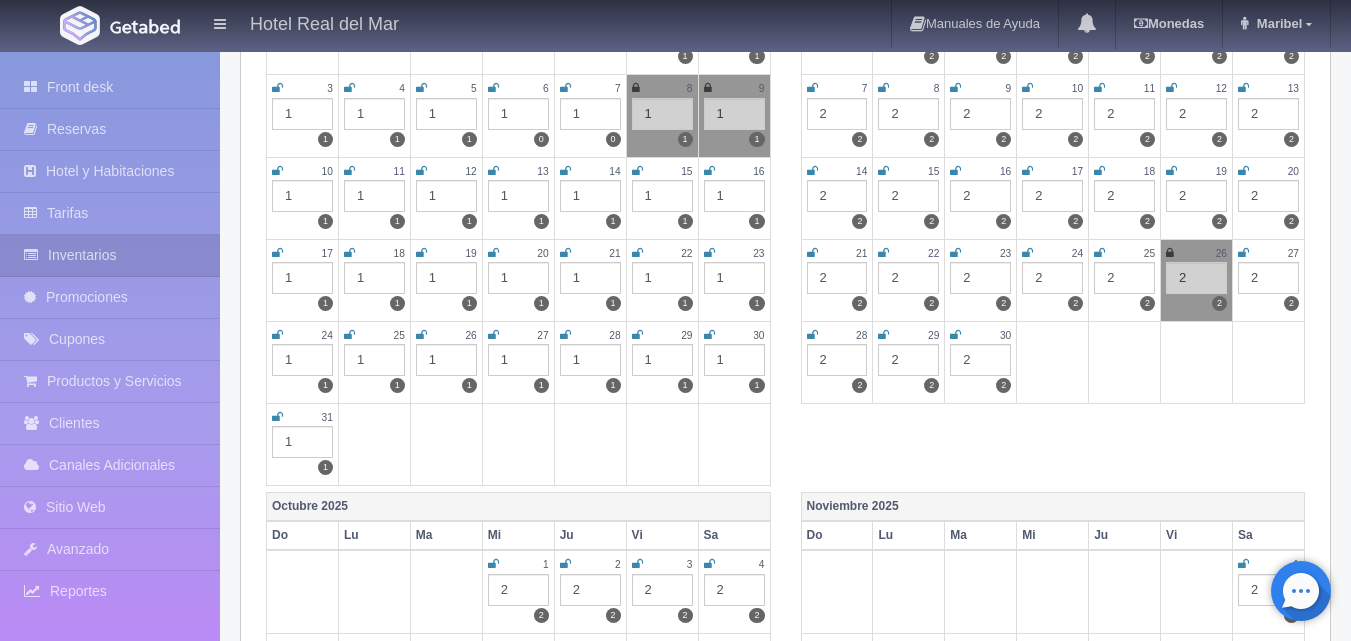 click at bounding box center [1243, 253] 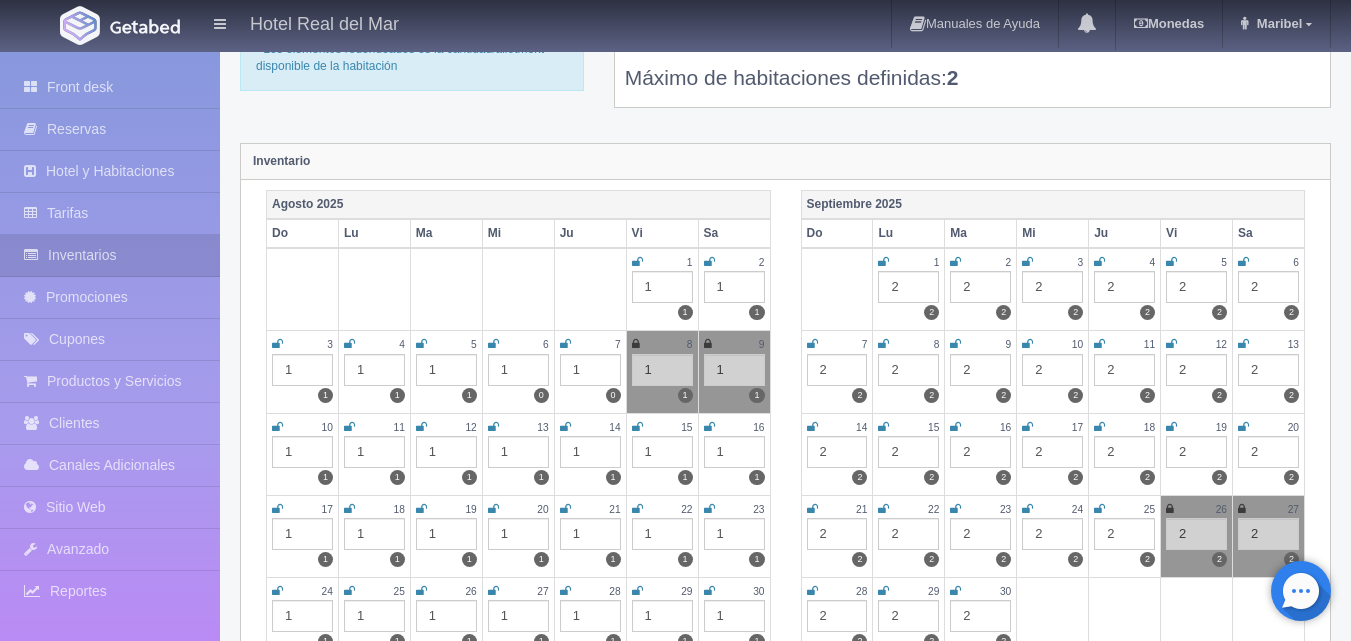 scroll, scrollTop: 0, scrollLeft: 0, axis: both 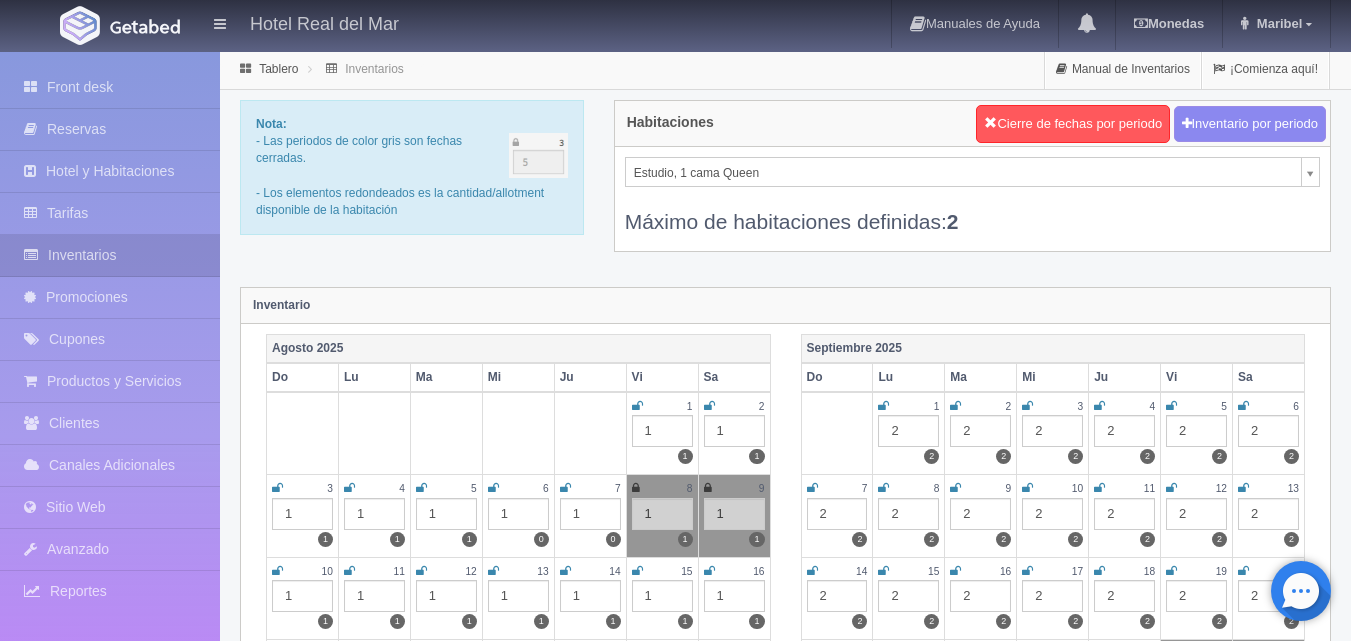 click on "Hotel Real del Mar
Manuales de Ayuda
Actualizaciones recientes
Monedas
Tipo de cambio/moneda USD
1 USD
=
19.498840							MXN
Modificar monedas
Maribel
Mi Perfil
Salir / Log Out
Procesando...
Front desk
Reservas
Hotel y Habitaciones
Tarifas
Inventarios" at bounding box center [675, 1777] 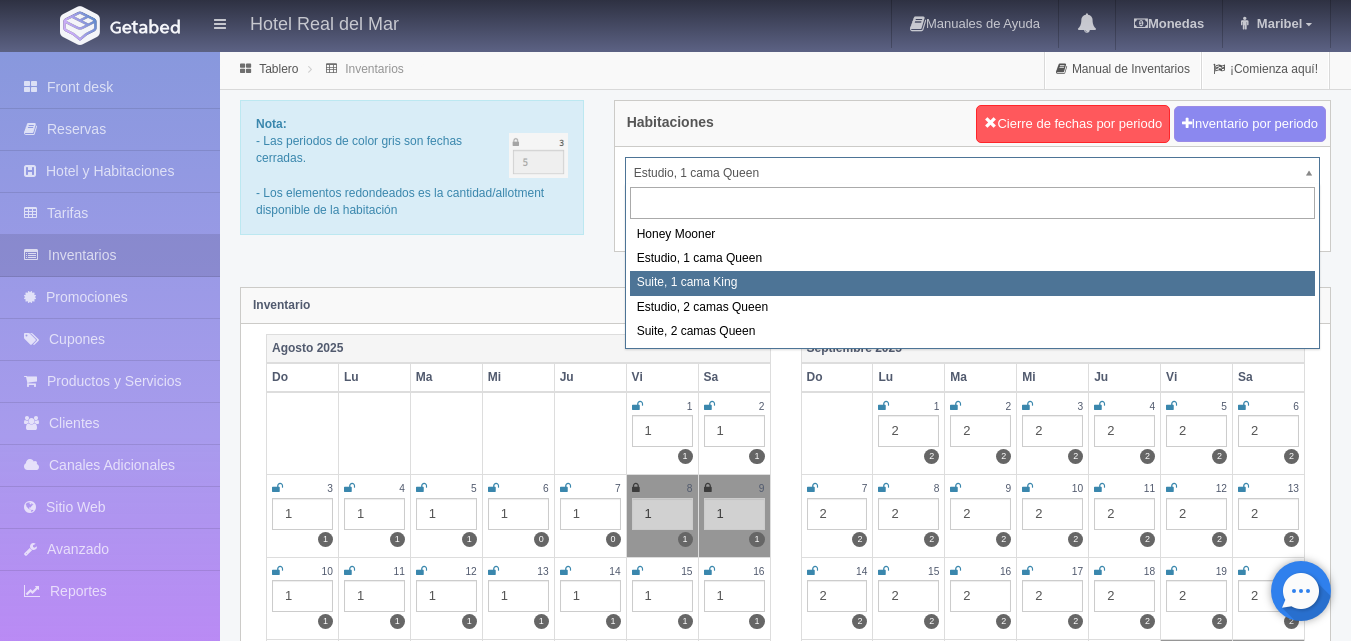 select on "2269" 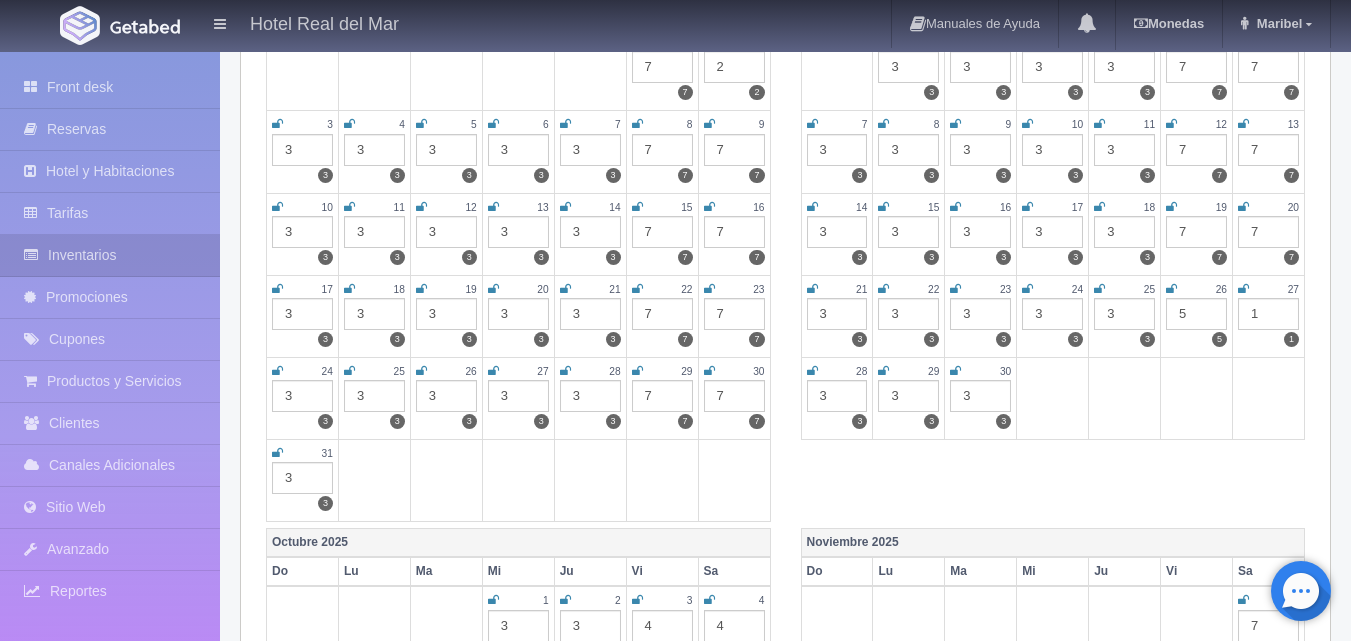 scroll, scrollTop: 400, scrollLeft: 0, axis: vertical 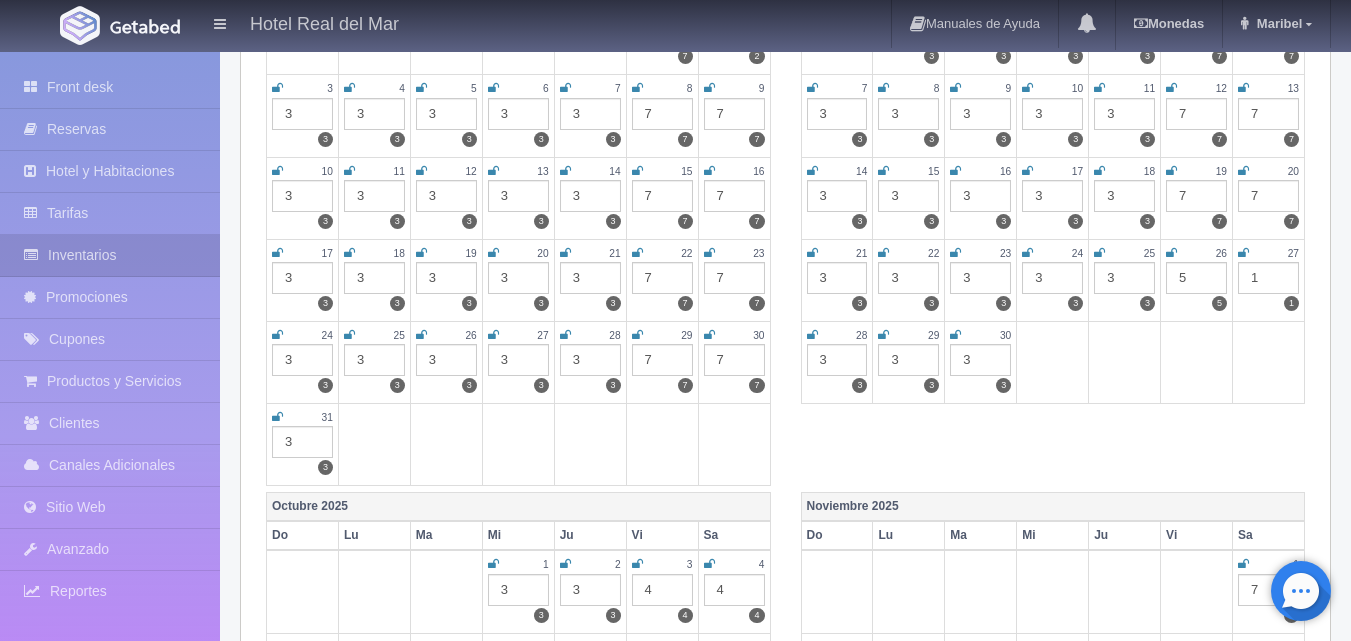 click at bounding box center [1171, 253] 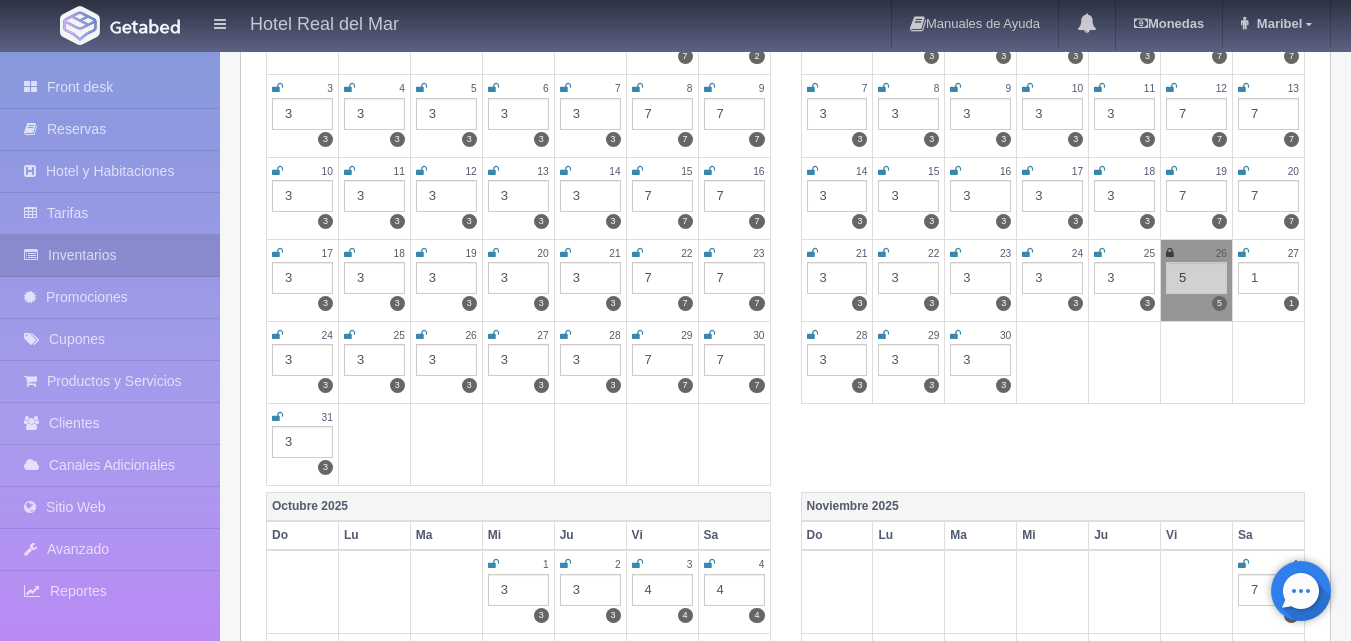 click at bounding box center [1243, 253] 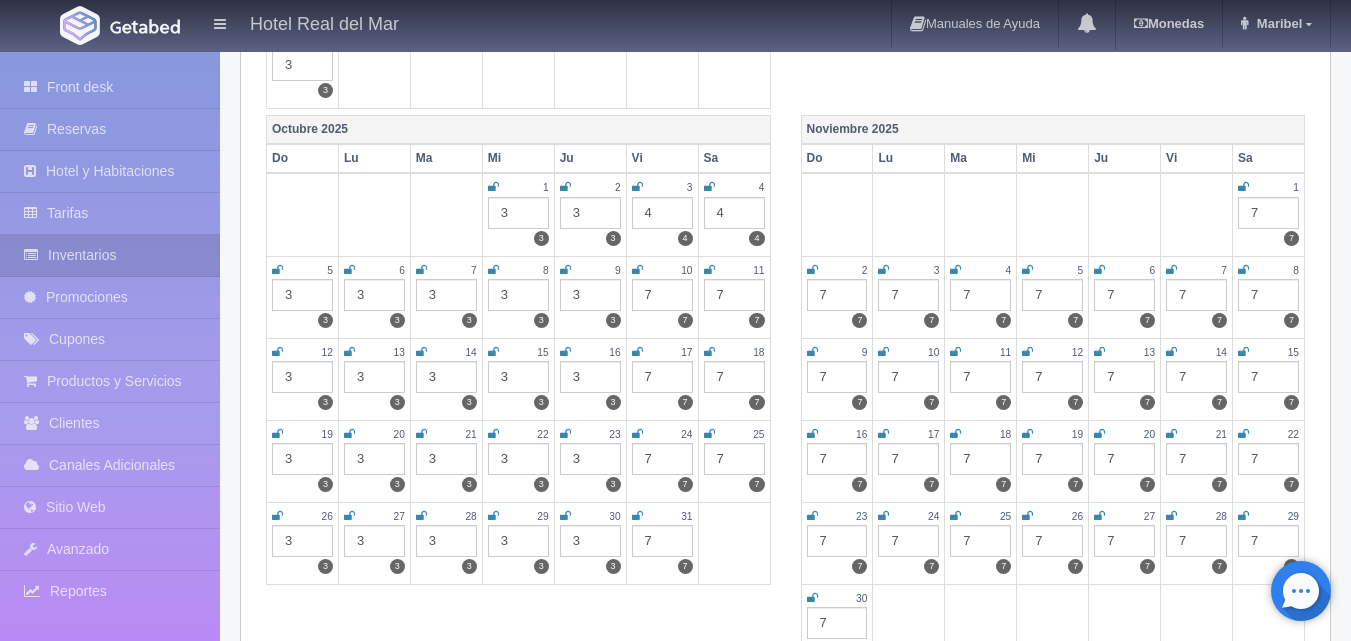 scroll, scrollTop: 800, scrollLeft: 0, axis: vertical 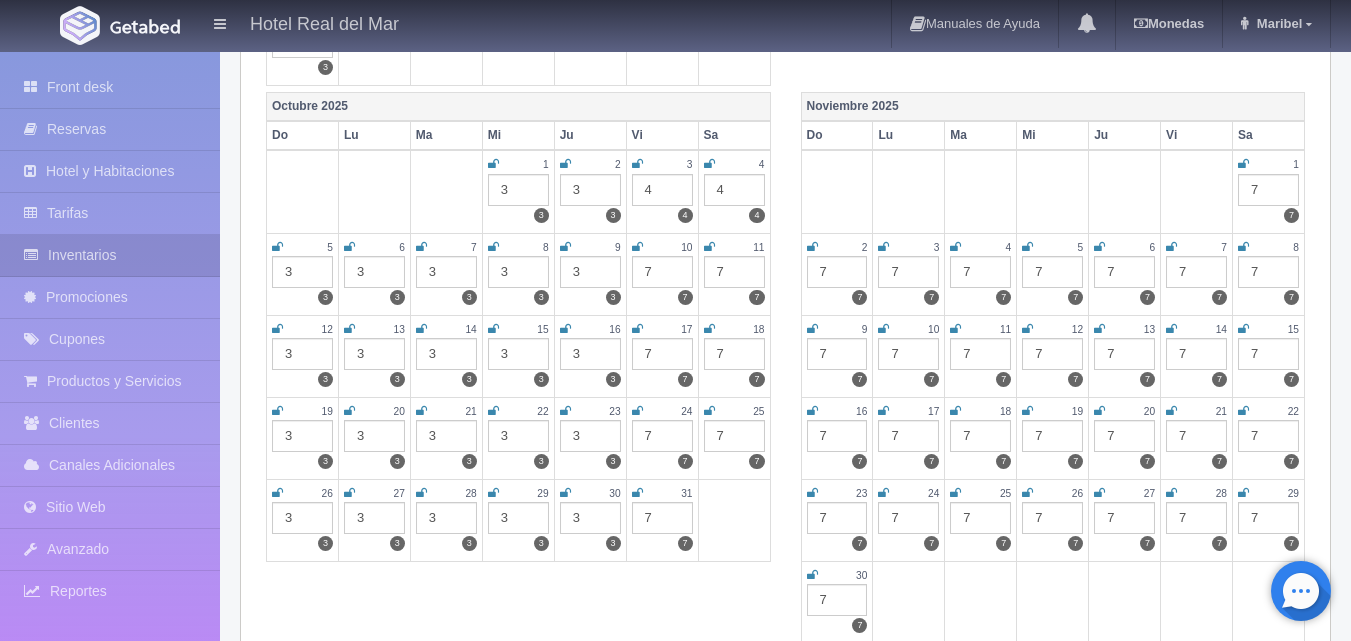 click at bounding box center [637, 164] 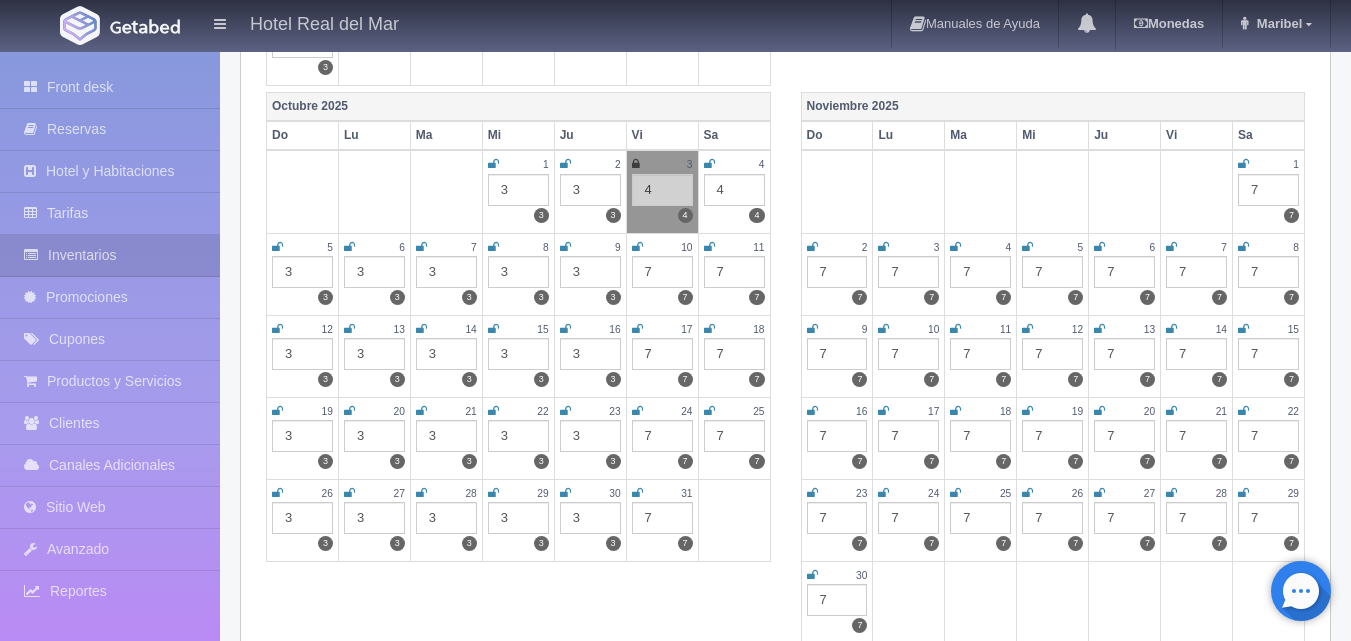 click at bounding box center [709, 164] 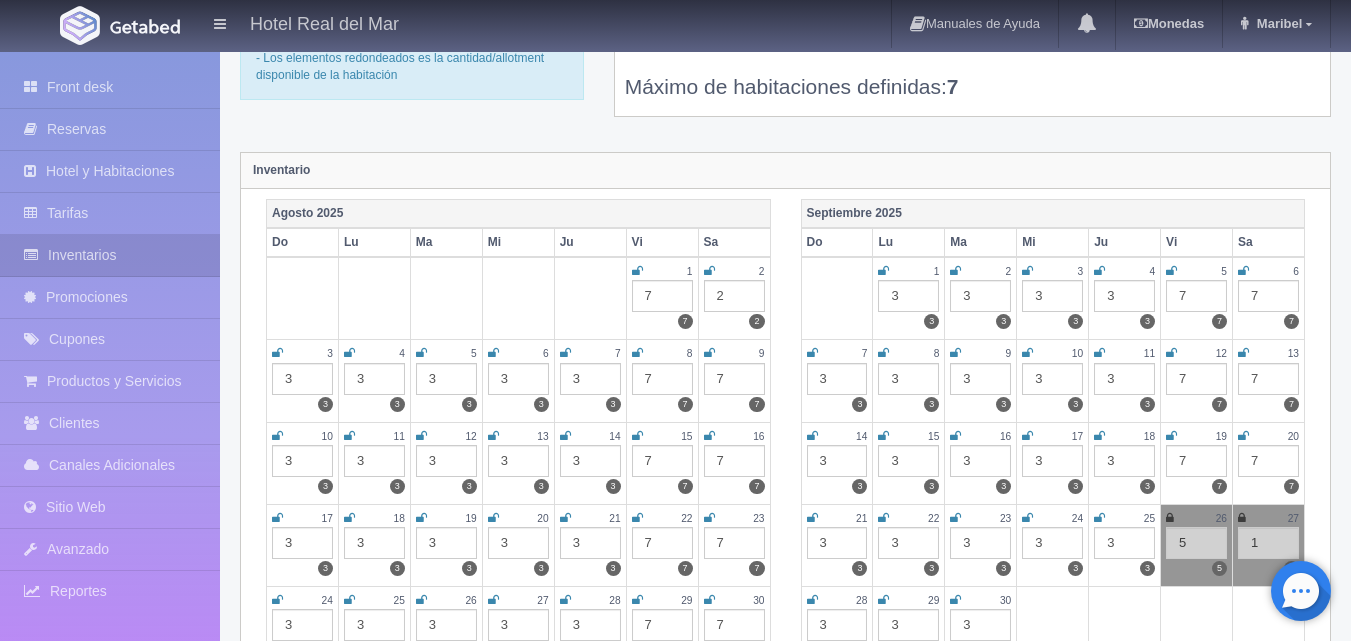 scroll, scrollTop: 0, scrollLeft: 0, axis: both 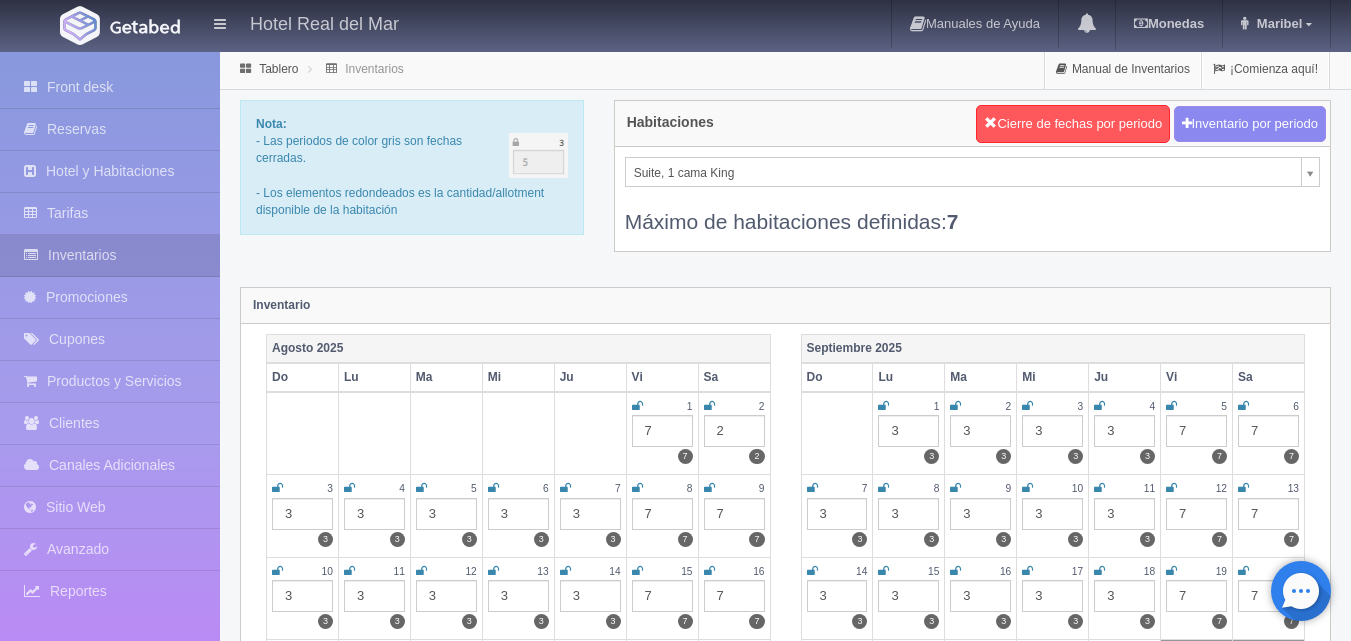 click on "Hotel Real del Mar
Manuales de Ayuda
Actualizaciones recientes
Monedas
Tipo de cambio/moneda USD
1 USD
=
19.498840							MXN
Modificar monedas
Maribel
Mi Perfil
Salir / Log Out
Procesando...
Front desk
Reservas
Hotel y Habitaciones
Tarifas
Inventarios" at bounding box center (675, 1777) 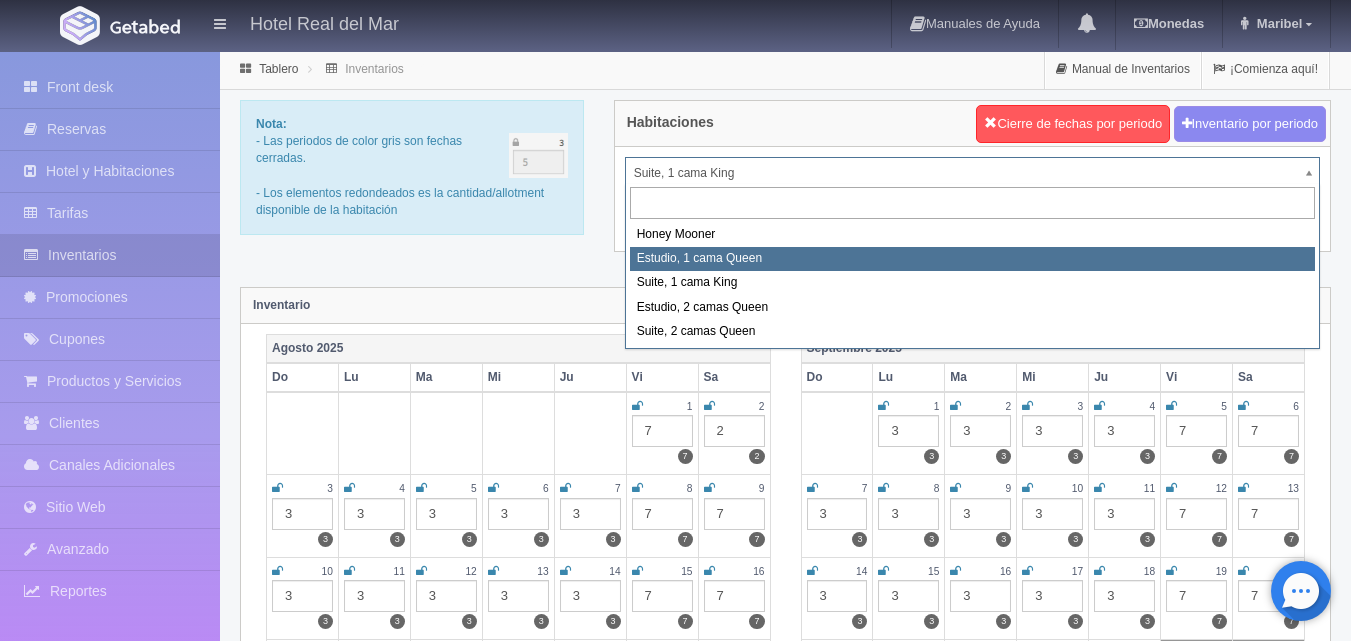 select on "2268" 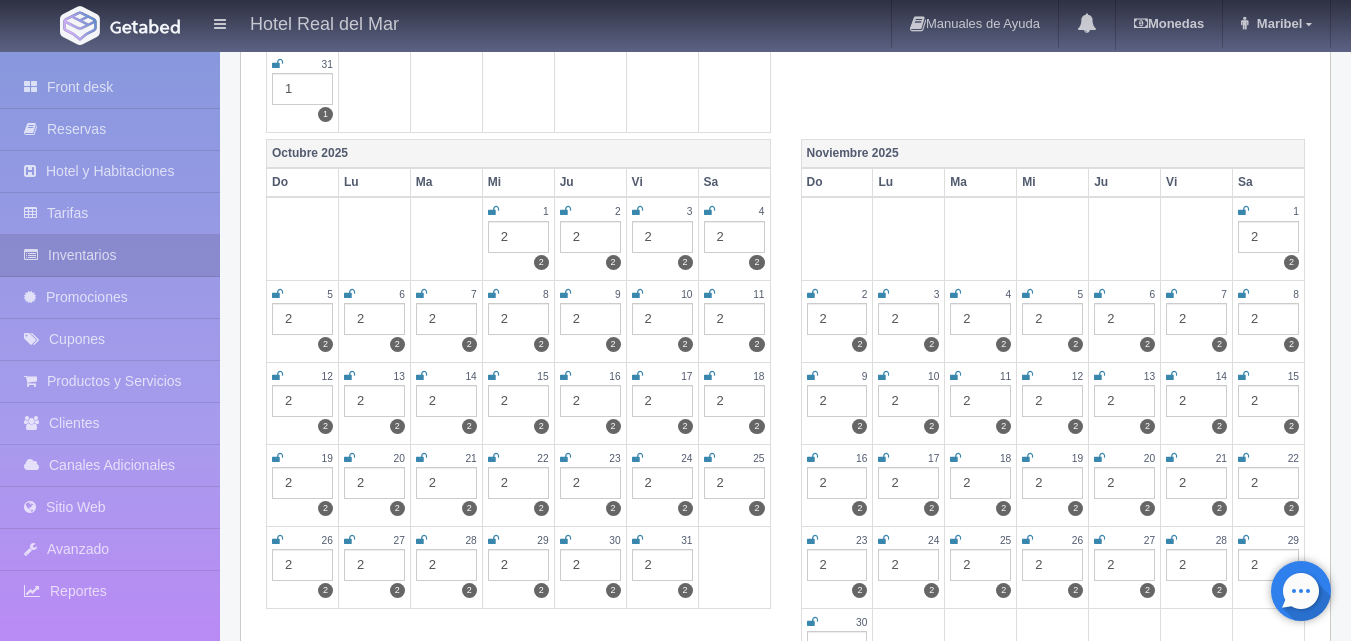scroll, scrollTop: 800, scrollLeft: 0, axis: vertical 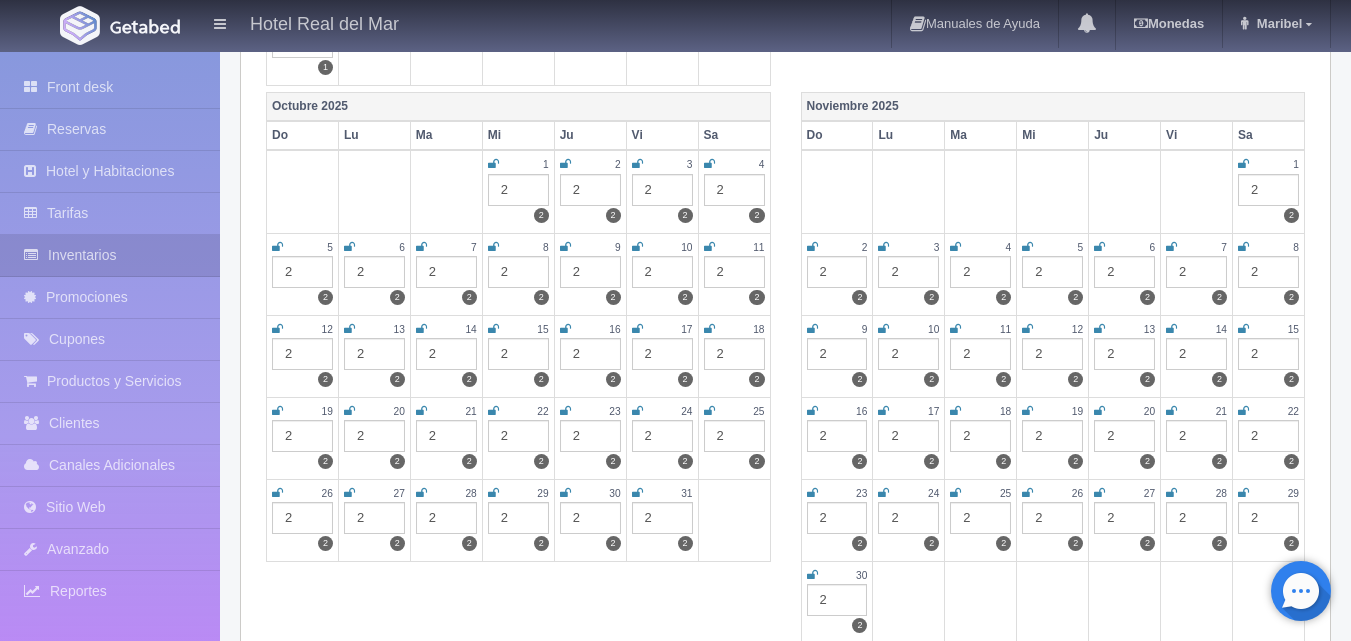 click at bounding box center (637, 164) 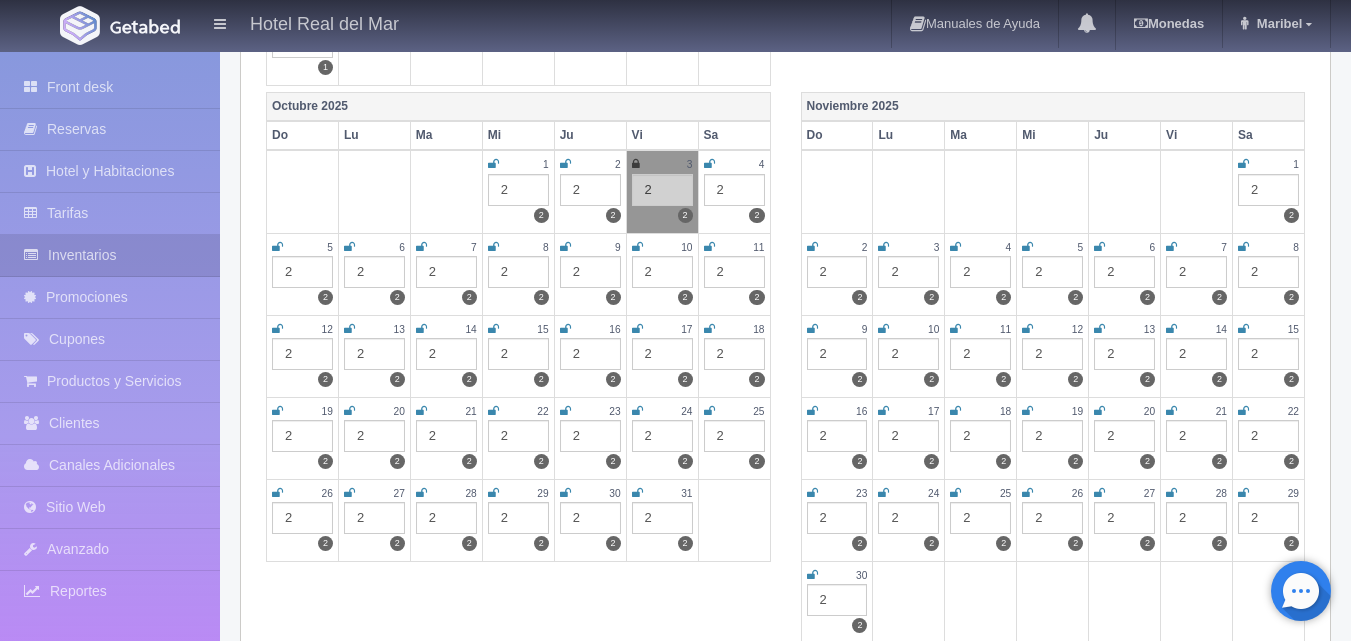 click at bounding box center [709, 164] 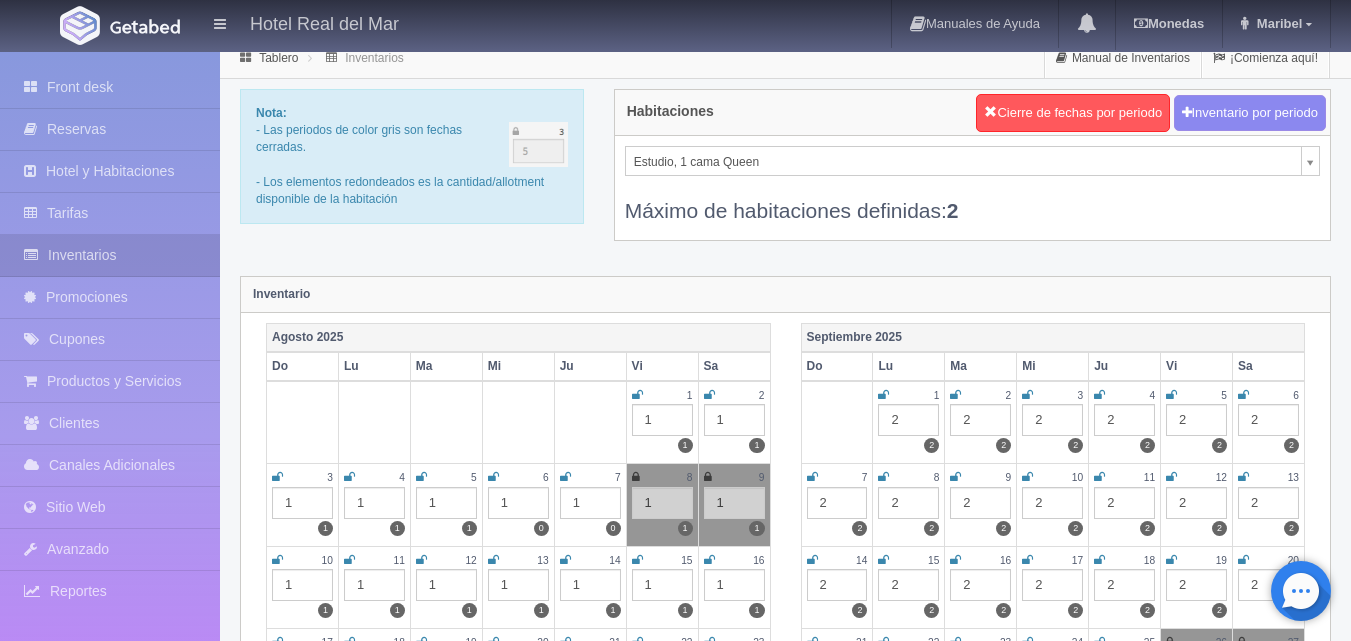 scroll, scrollTop: 0, scrollLeft: 0, axis: both 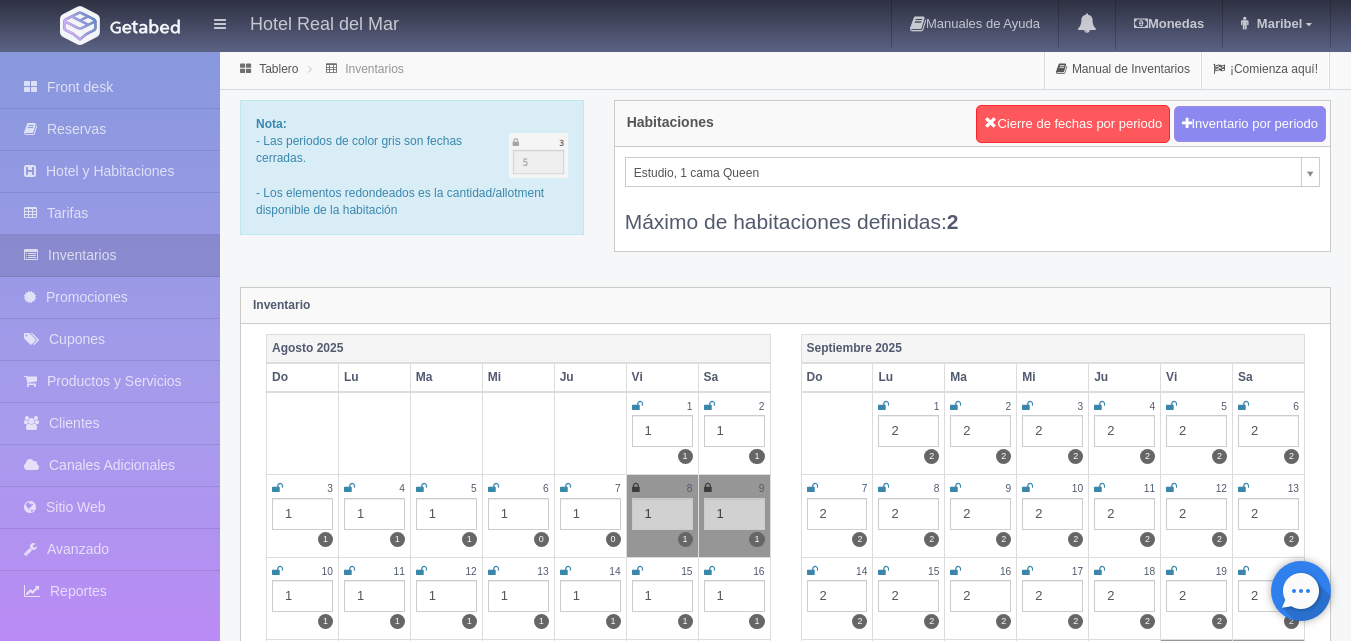 click on "Hotel Real del Mar
Manuales de Ayuda
Actualizaciones recientes
Monedas
Tipo de cambio/moneda USD
1 USD
=
19.498840							MXN
Modificar monedas
Maribel
Mi Perfil
Salir / Log Out
Procesando...
Front desk
Reservas
Hotel y Habitaciones
Tarifas
Inventarios" at bounding box center [675, 1777] 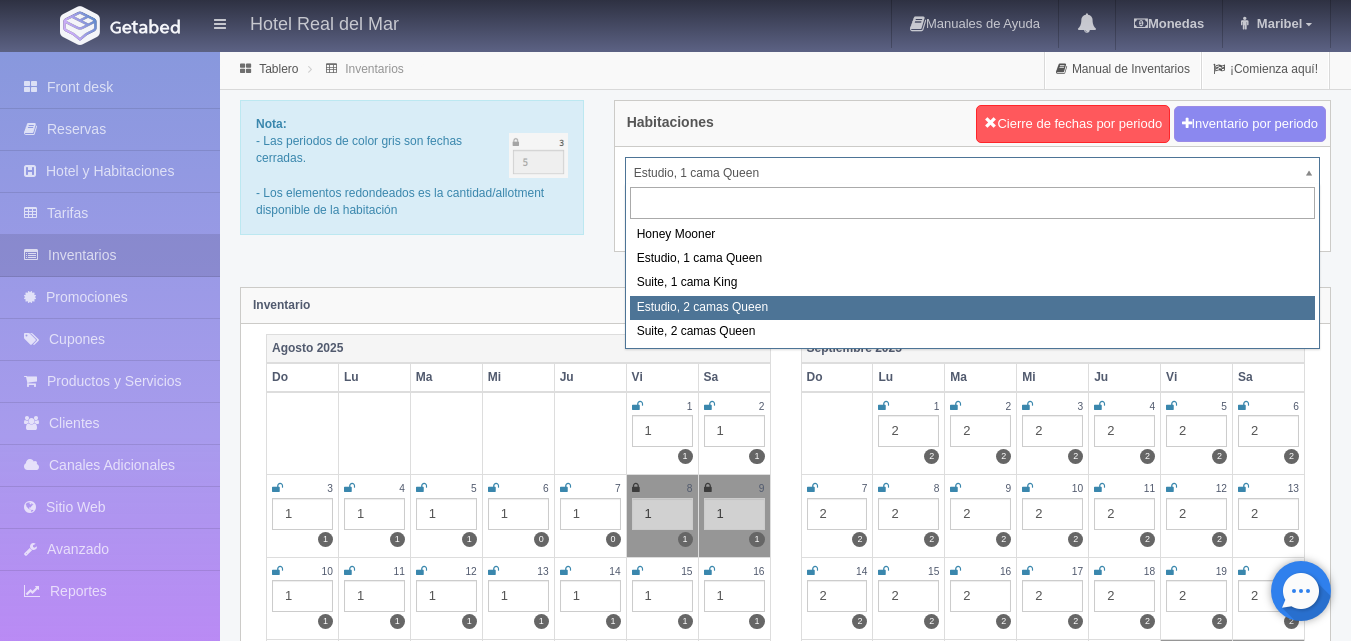 select on "2270" 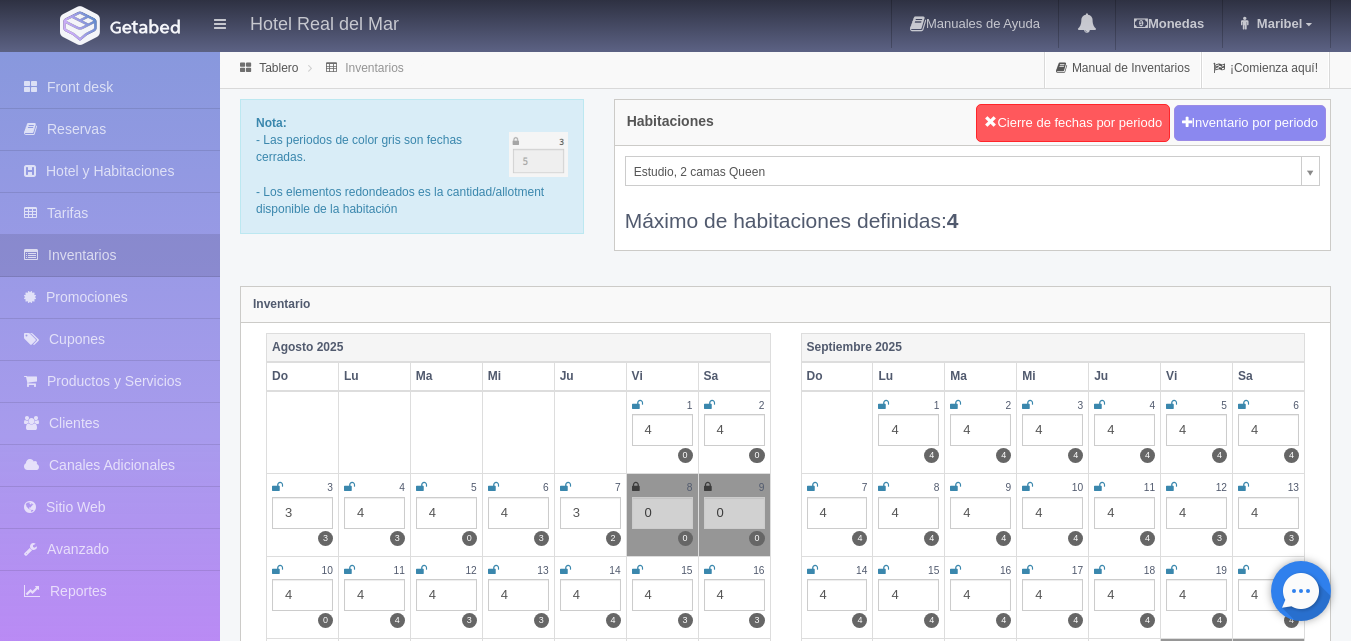 scroll, scrollTop: 0, scrollLeft: 0, axis: both 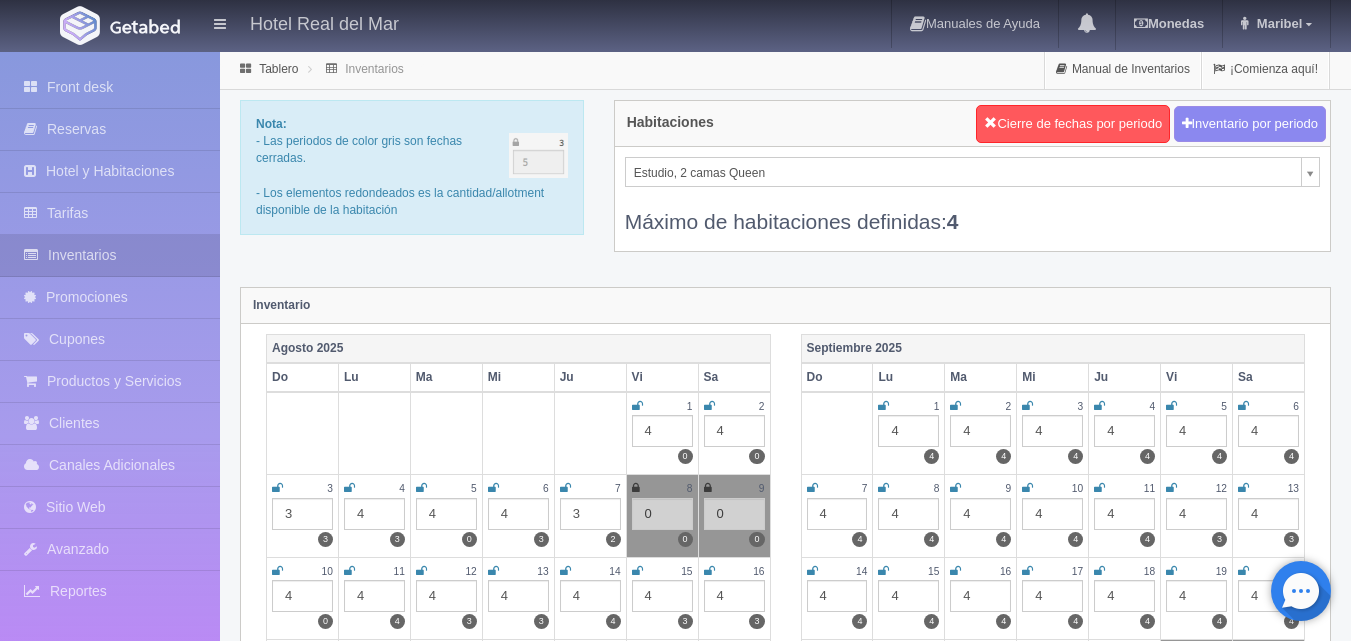 click on "Hotel Real del Mar
Manuales de Ayuda
Actualizaciones recientes
Monedas
Tipo de cambio/moneda USD
1 USD
=
19.498840							MXN
Modificar monedas
Maribel
Mi Perfil
Salir / Log Out
Procesando...
Front desk
Reservas
Hotel y Habitaciones
Tarifas
Inventarios" at bounding box center (675, 1777) 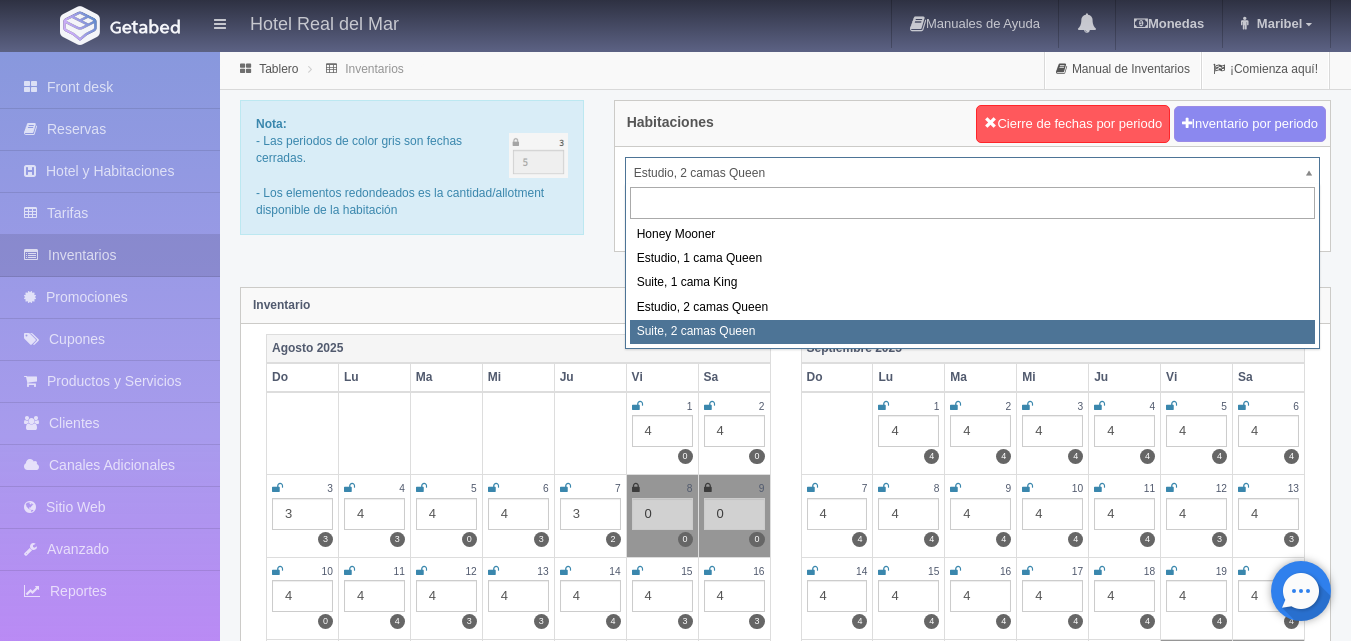 select on "2271" 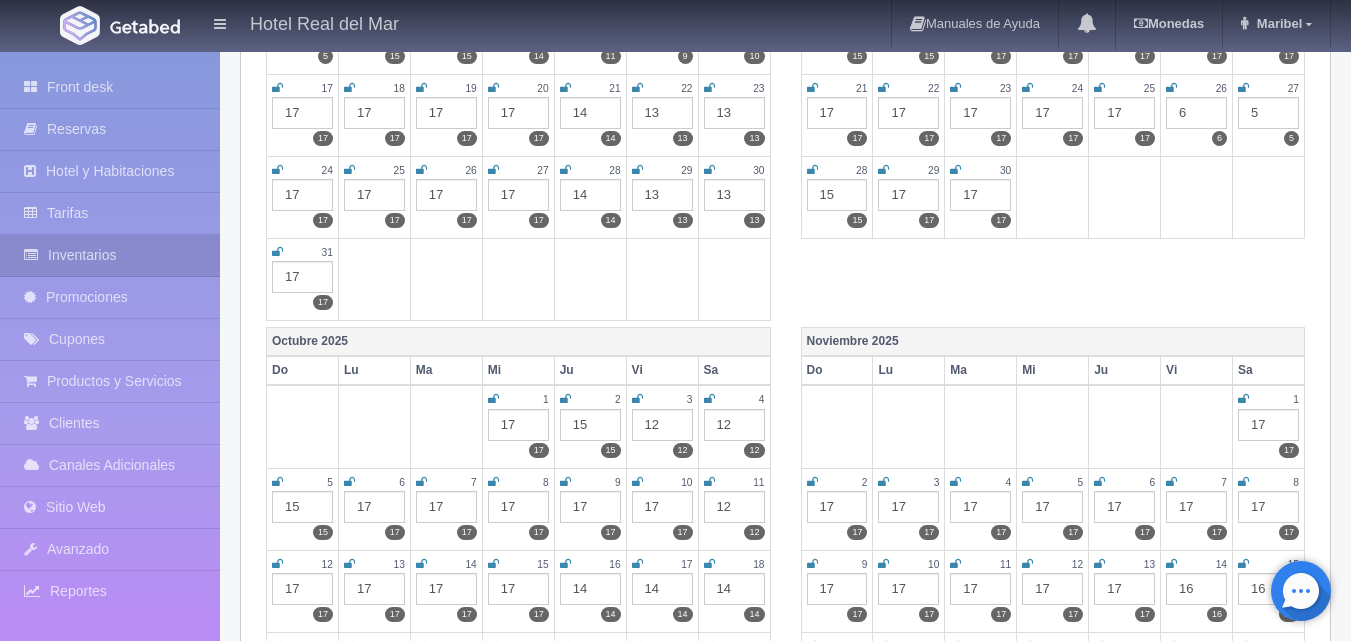 scroll, scrollTop: 600, scrollLeft: 0, axis: vertical 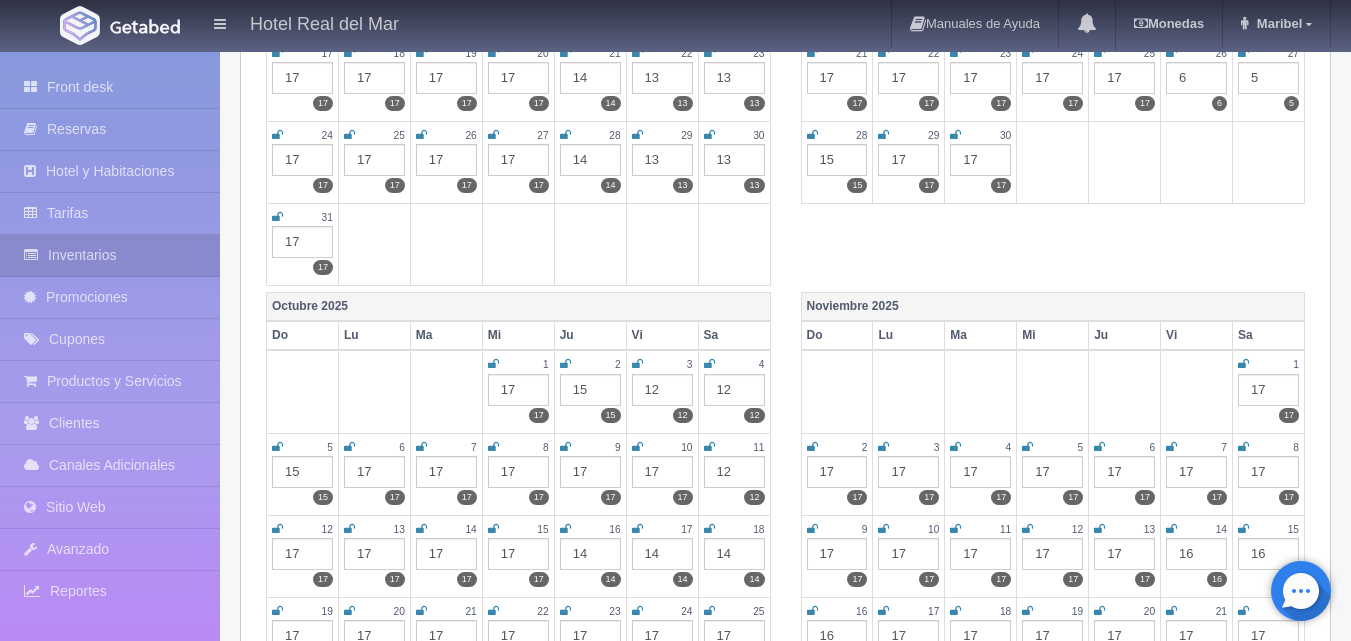 click at bounding box center [637, 364] 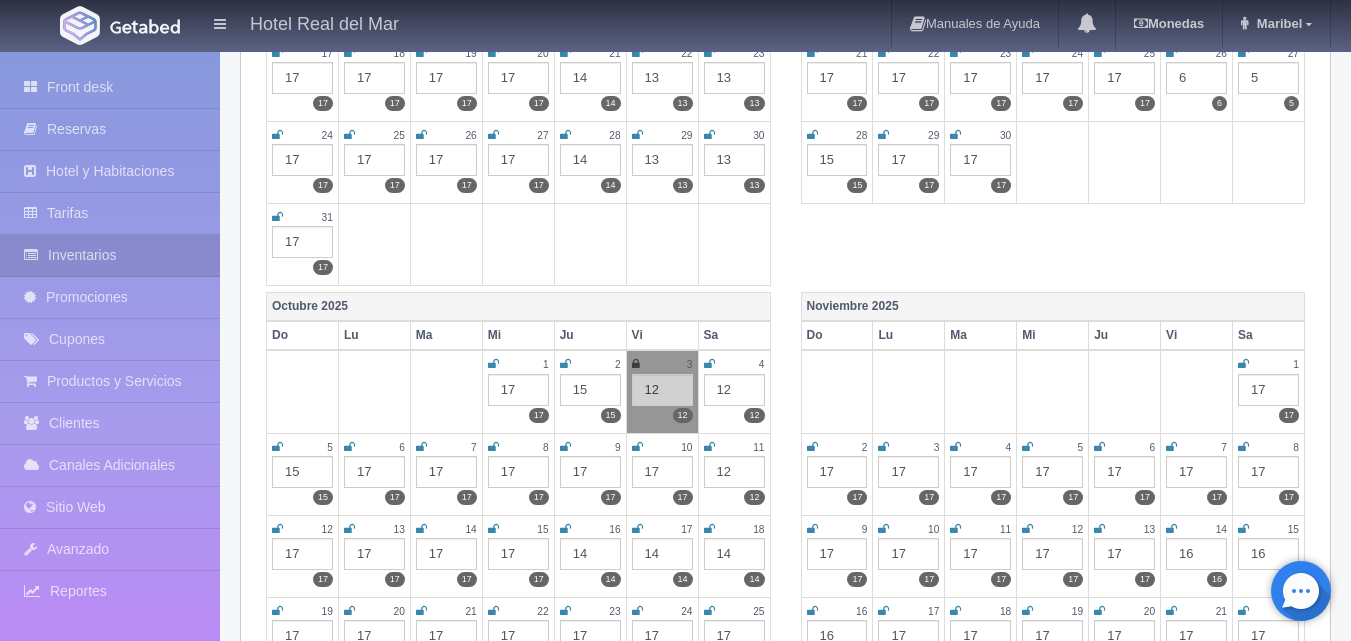 click at bounding box center (709, 364) 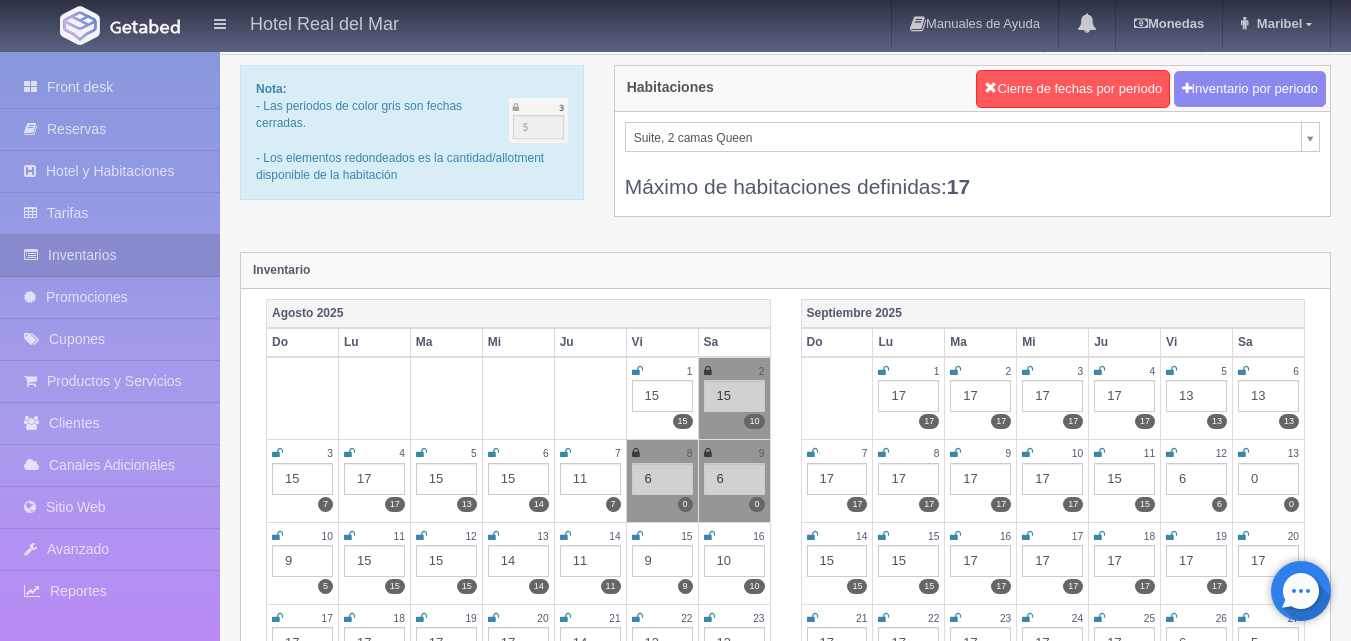 scroll, scrollTop: 0, scrollLeft: 0, axis: both 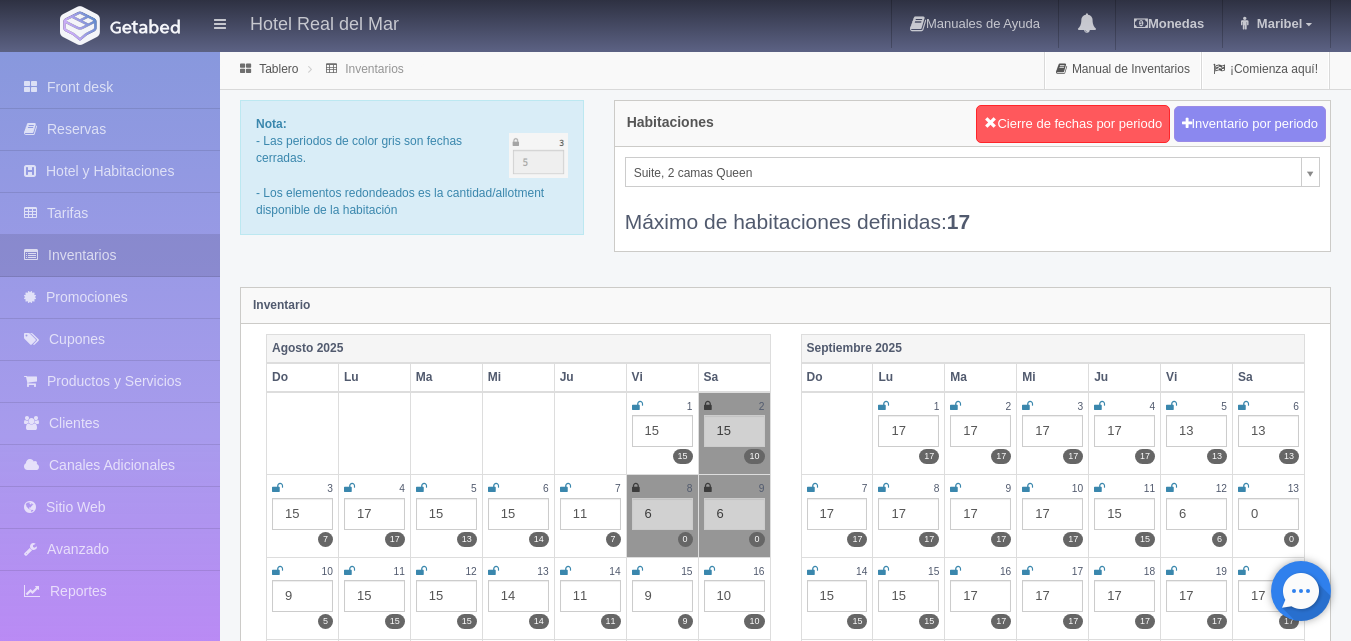 click on "Hotel Real del Mar
Manuales de Ayuda
Actualizaciones recientes
Monedas
Tipo de cambio/moneda USD
1 USD
=
19.498840							MXN
Modificar monedas
Maribel
Mi Perfil
Salir / Log Out
Procesando...
Front desk
Reservas
Hotel y Habitaciones
Tarifas
Inventarios" at bounding box center (675, 1777) 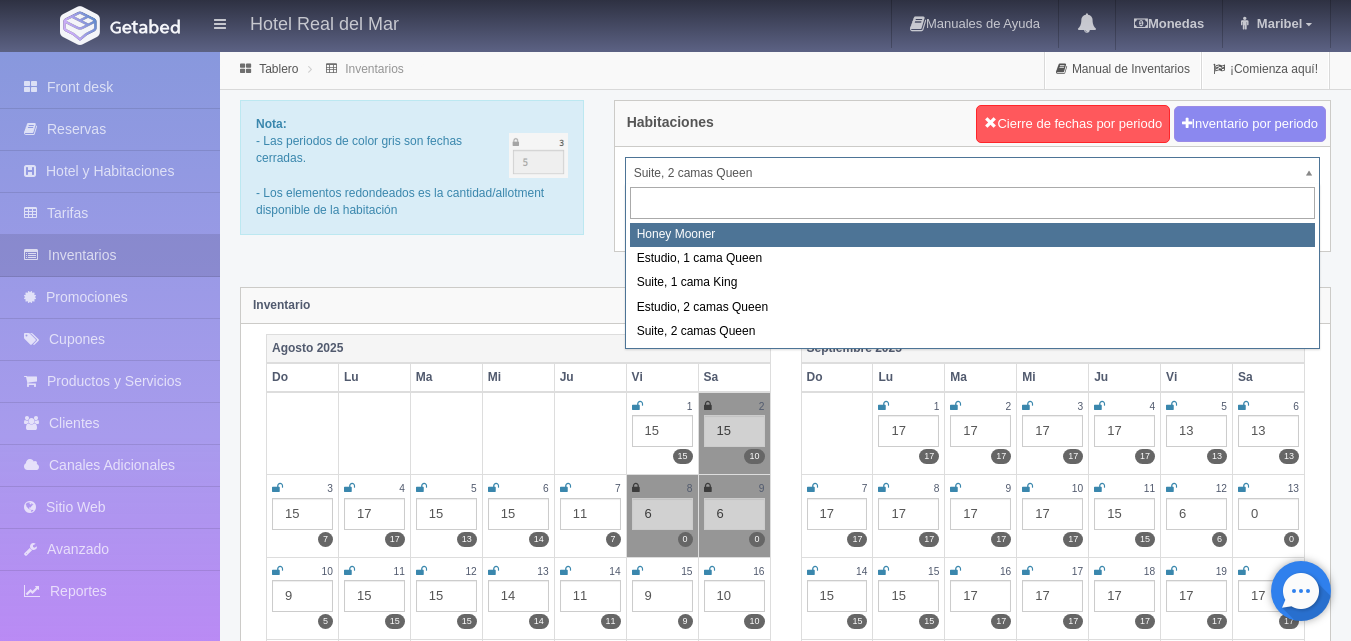 select on "2267" 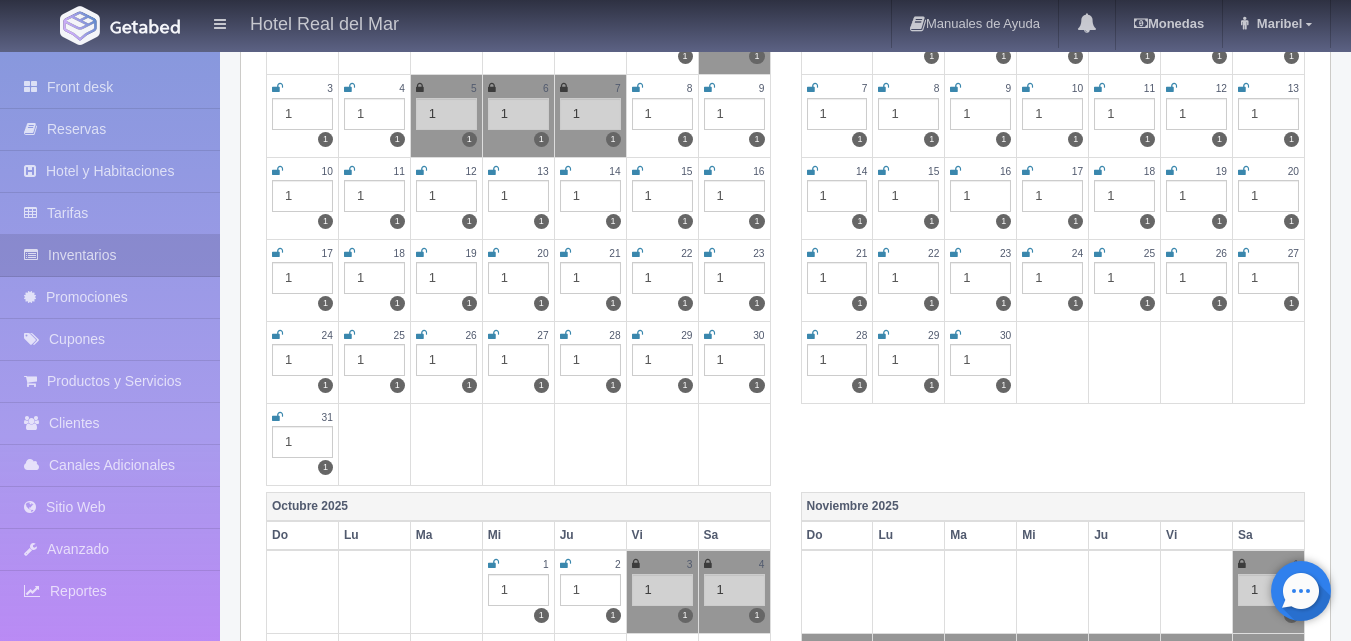 scroll, scrollTop: 0, scrollLeft: 0, axis: both 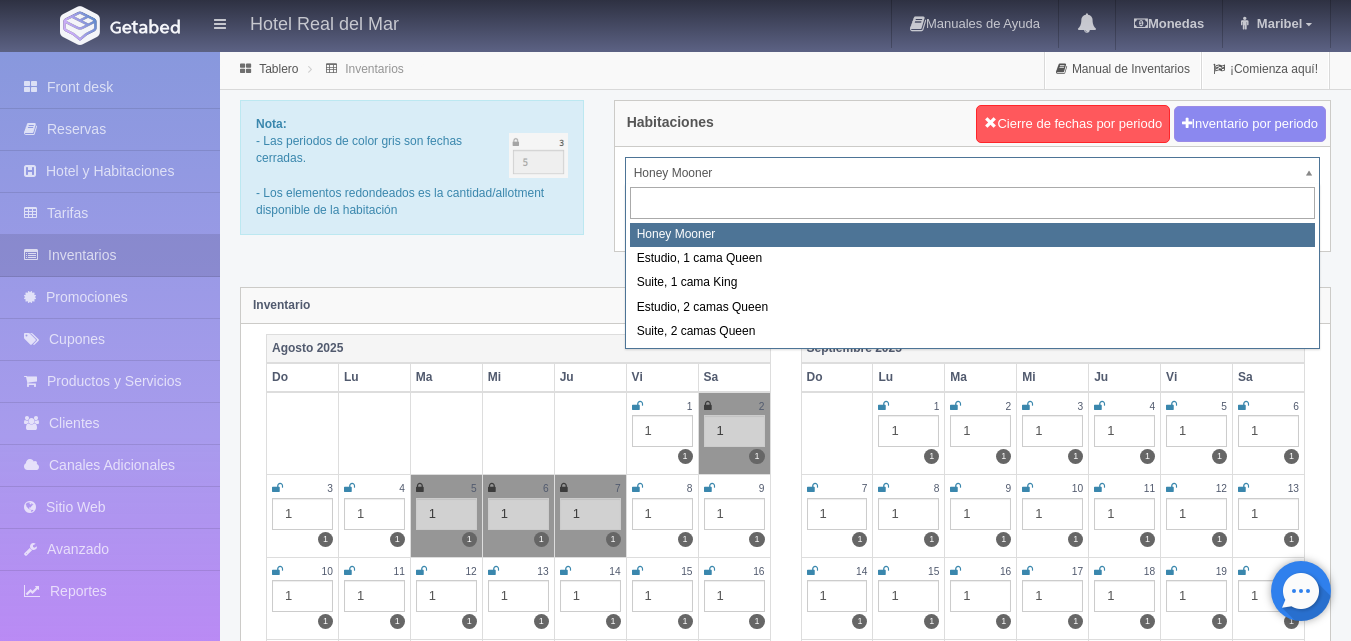 click on "Hotel Real del Mar
Manuales de Ayuda
Actualizaciones recientes
Monedas
Tipo de cambio/moneda USD
1 USD
=
19.498840							MXN
Modificar monedas
Maribel
Mi Perfil
Salir / Log Out
Procesando...
Front desk
Reservas
Hotel y Habitaciones
Tarifas
Inventarios" at bounding box center [675, 1777] 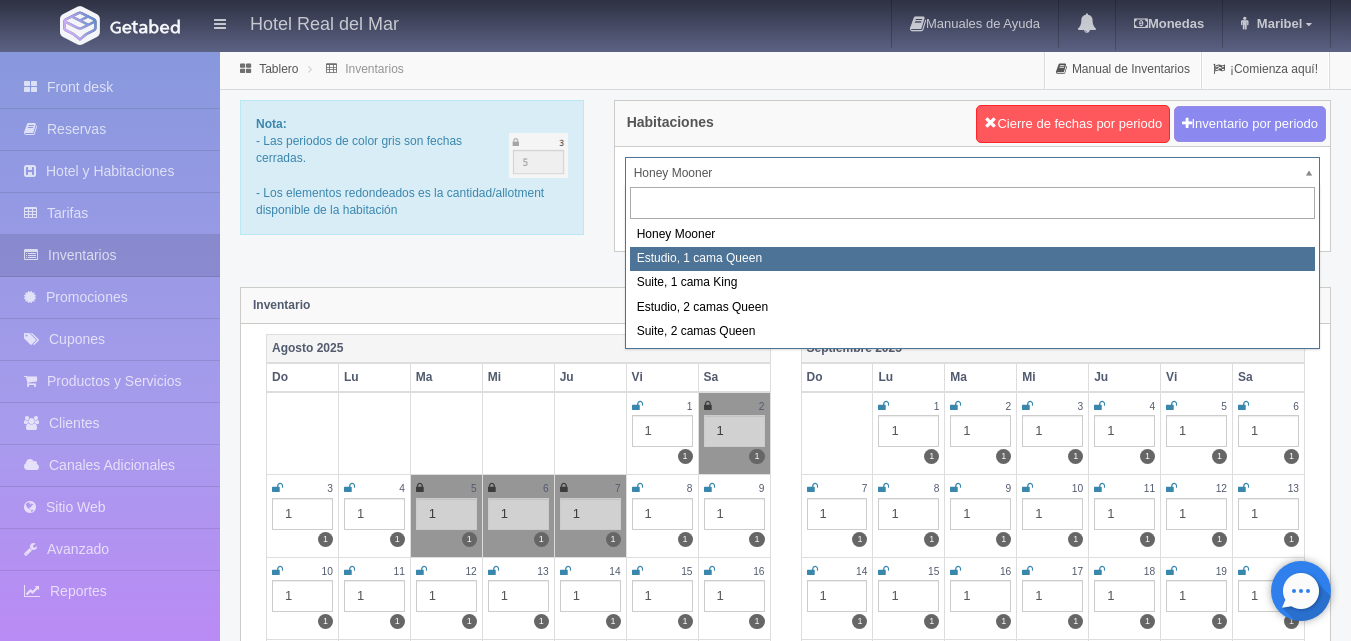 select on "2268" 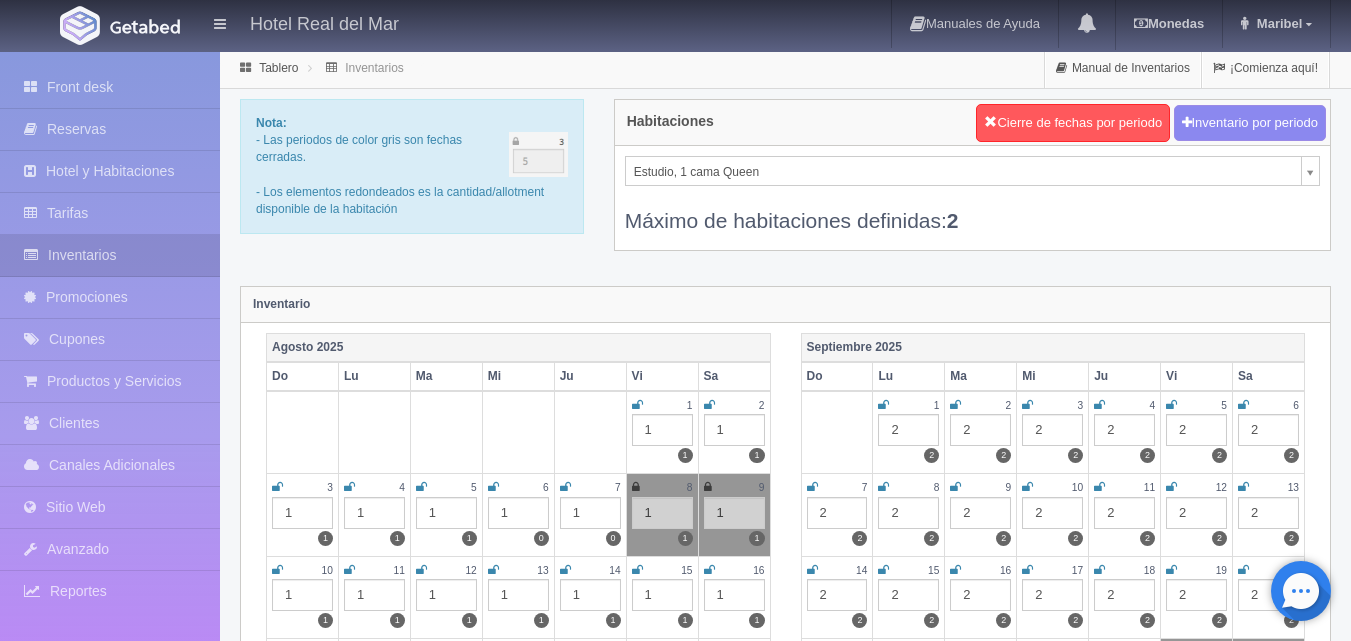 scroll, scrollTop: 0, scrollLeft: 0, axis: both 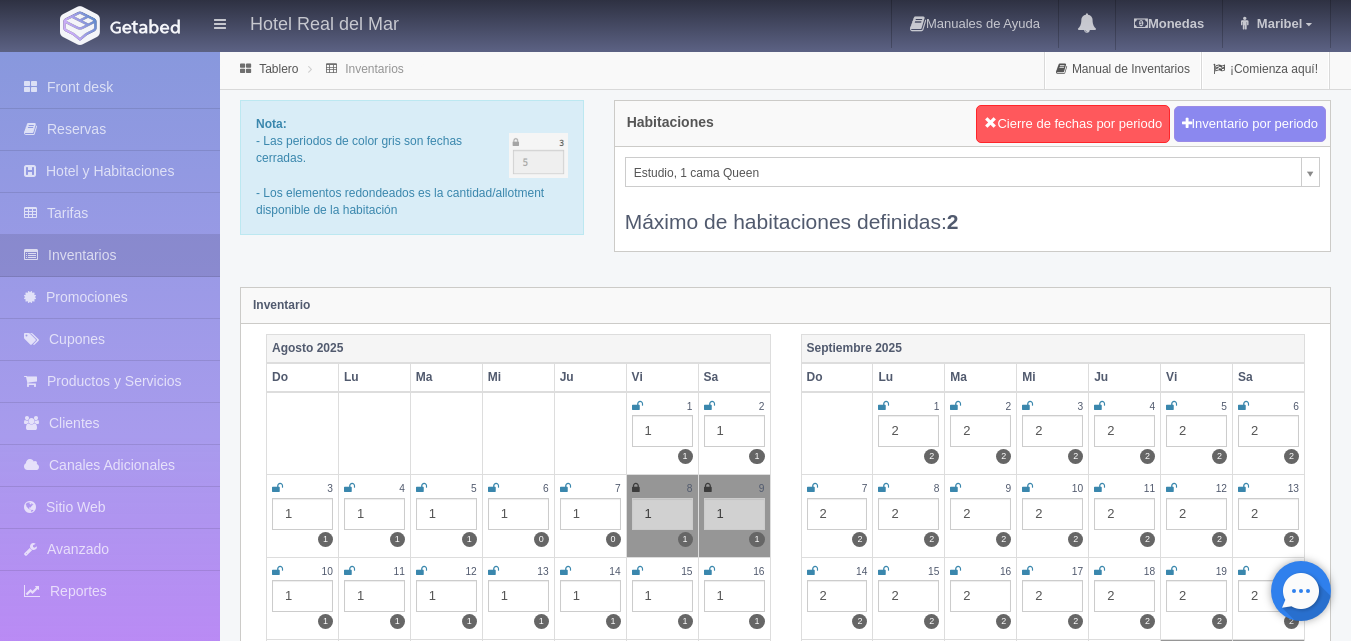 click on "Hotel Real del Mar
Manuales de Ayuda
Actualizaciones recientes
Monedas
Tipo de cambio/moneda USD
1 USD
=
19.498840							MXN
Modificar monedas
Maribel
Mi Perfil
Salir / Log Out
Procesando...
Front desk
Reservas
Hotel y Habitaciones
Tarifas
Inventarios" at bounding box center [675, 1777] 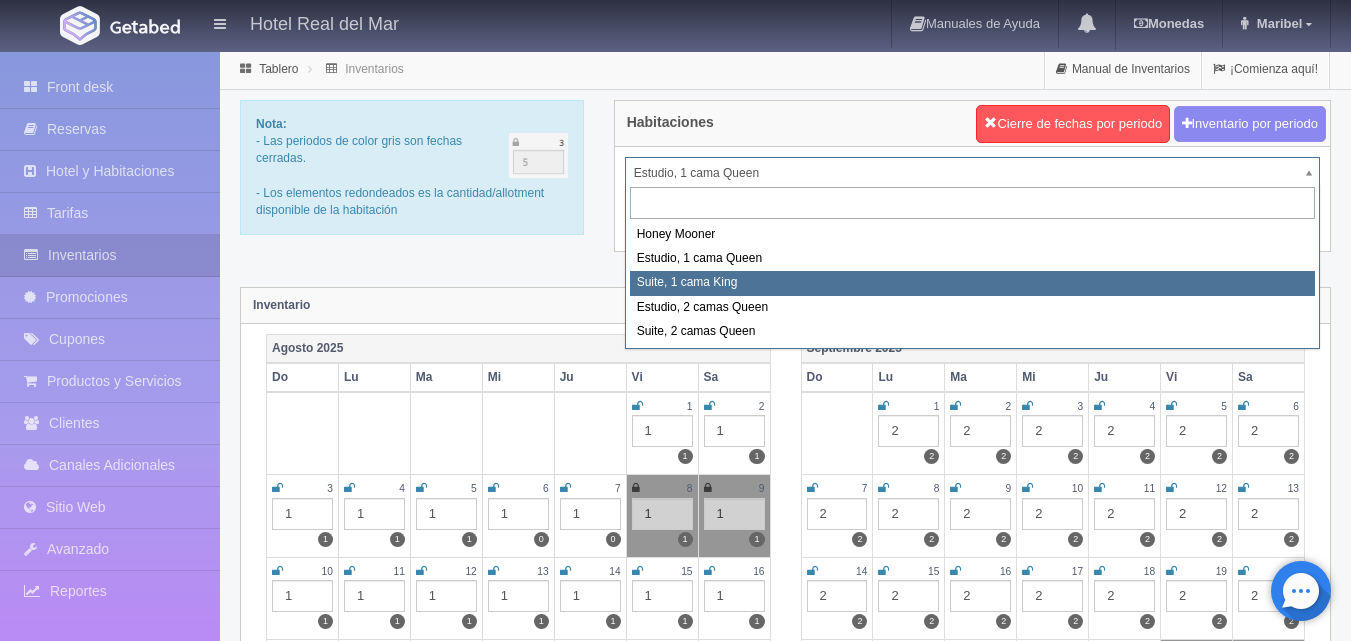 select on "2269" 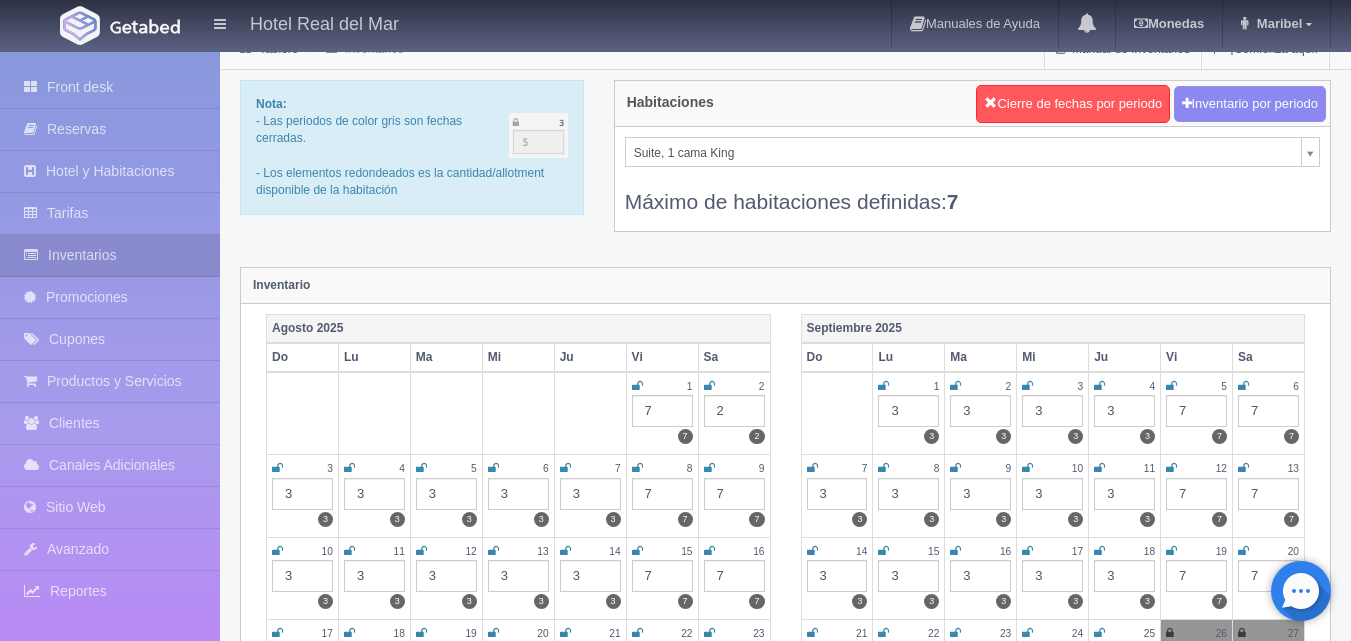 scroll, scrollTop: 0, scrollLeft: 0, axis: both 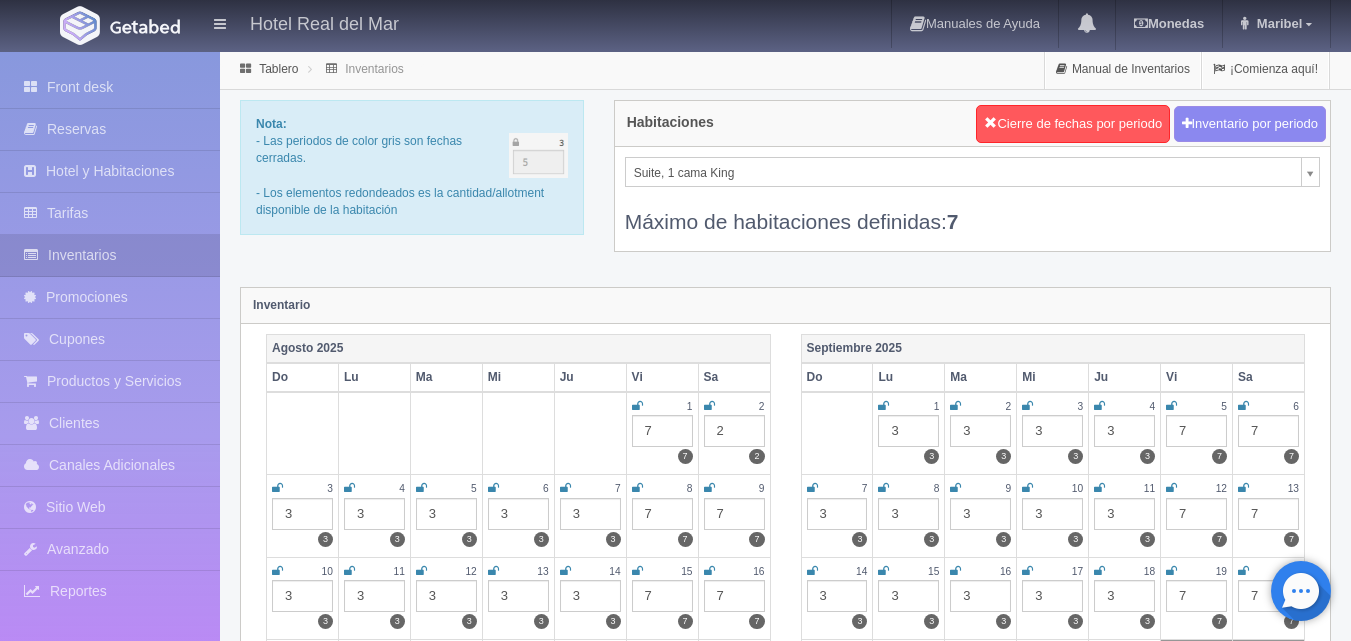 click on "Hotel Real del Mar
Manuales de Ayuda
Actualizaciones recientes
Monedas
Tipo de cambio/moneda USD
1 USD
=
19.498840							MXN
Modificar monedas
Maribel
Mi Perfil
Salir / Log Out
Procesando...
Front desk
Reservas
Hotel y Habitaciones
Tarifas
Inventarios" at bounding box center (675, 1777) 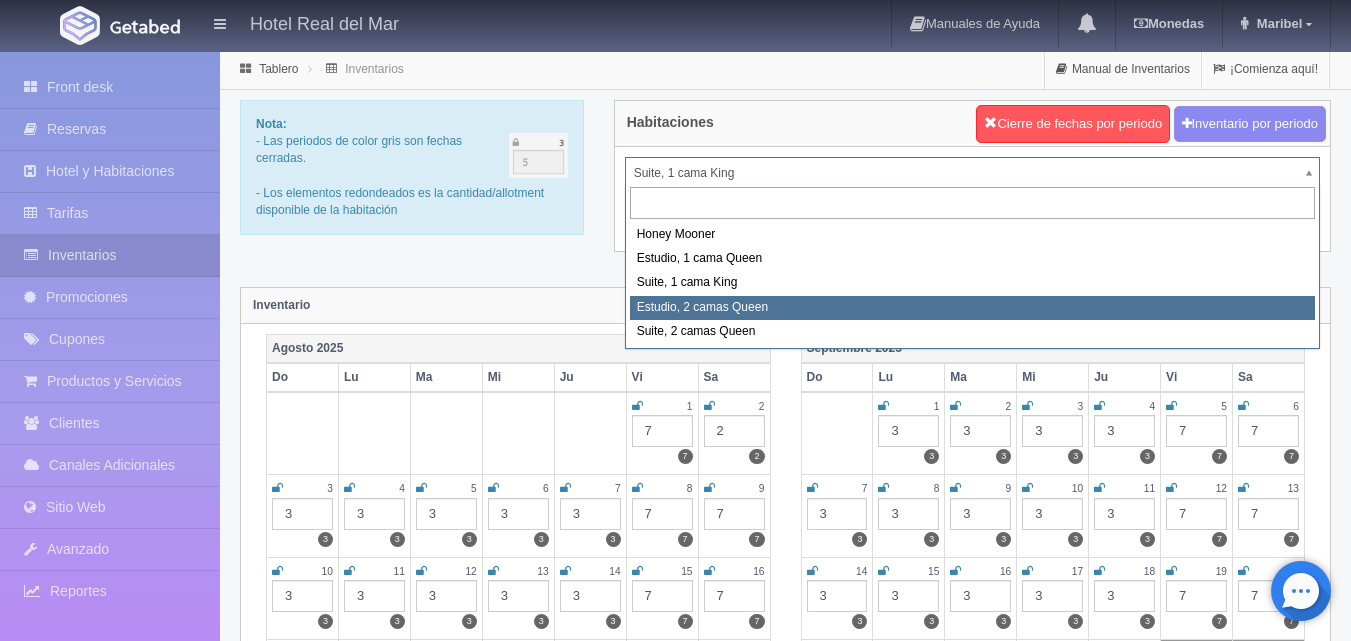 select on "2270" 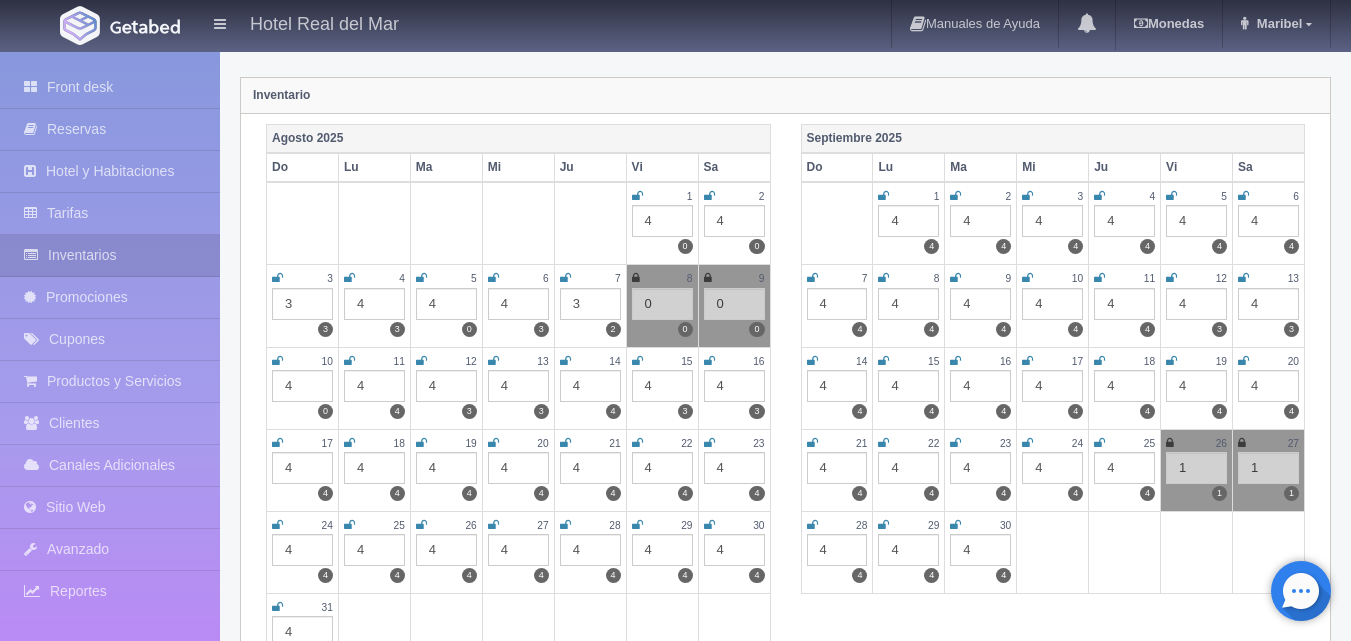 scroll, scrollTop: 0, scrollLeft: 0, axis: both 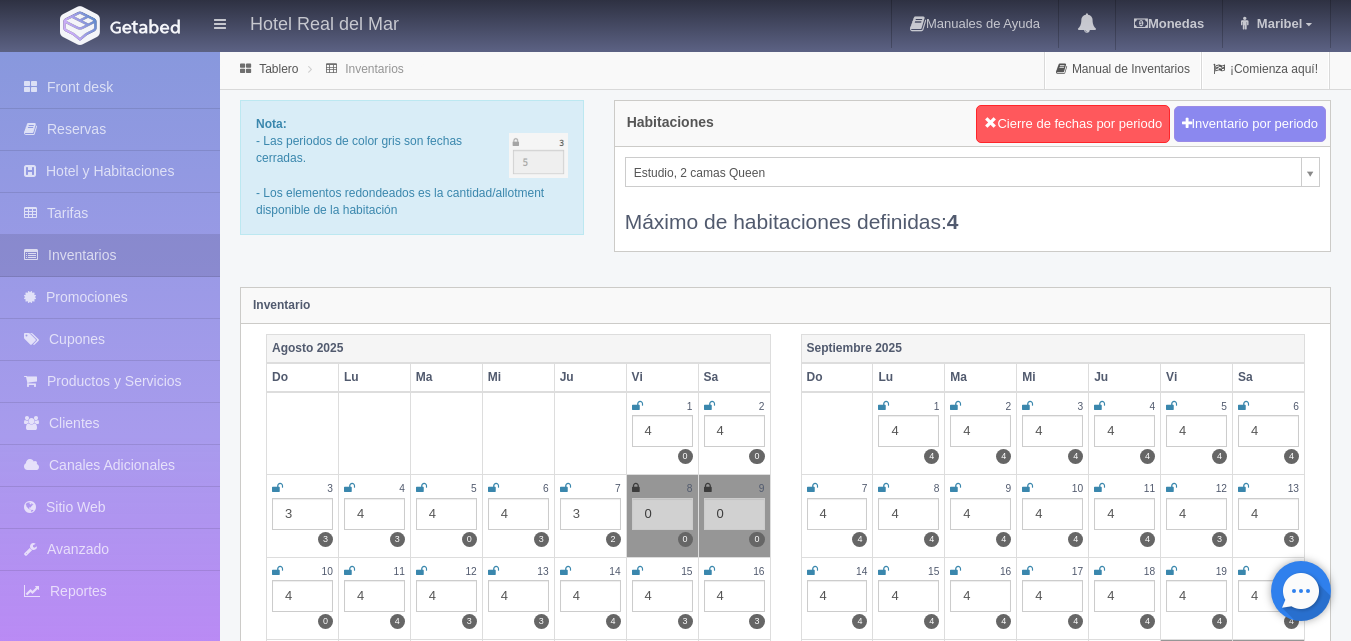 click on "Hotel Real del Mar
Manuales de Ayuda
Actualizaciones recientes
Monedas
Tipo de cambio/moneda USD
1 USD
=
19.498840							MXN
Modificar monedas
Maribel
Mi Perfil
Salir / Log Out
Procesando...
Front desk
Reservas
Hotel y Habitaciones
Tarifas
Inventarios" at bounding box center [675, 1777] 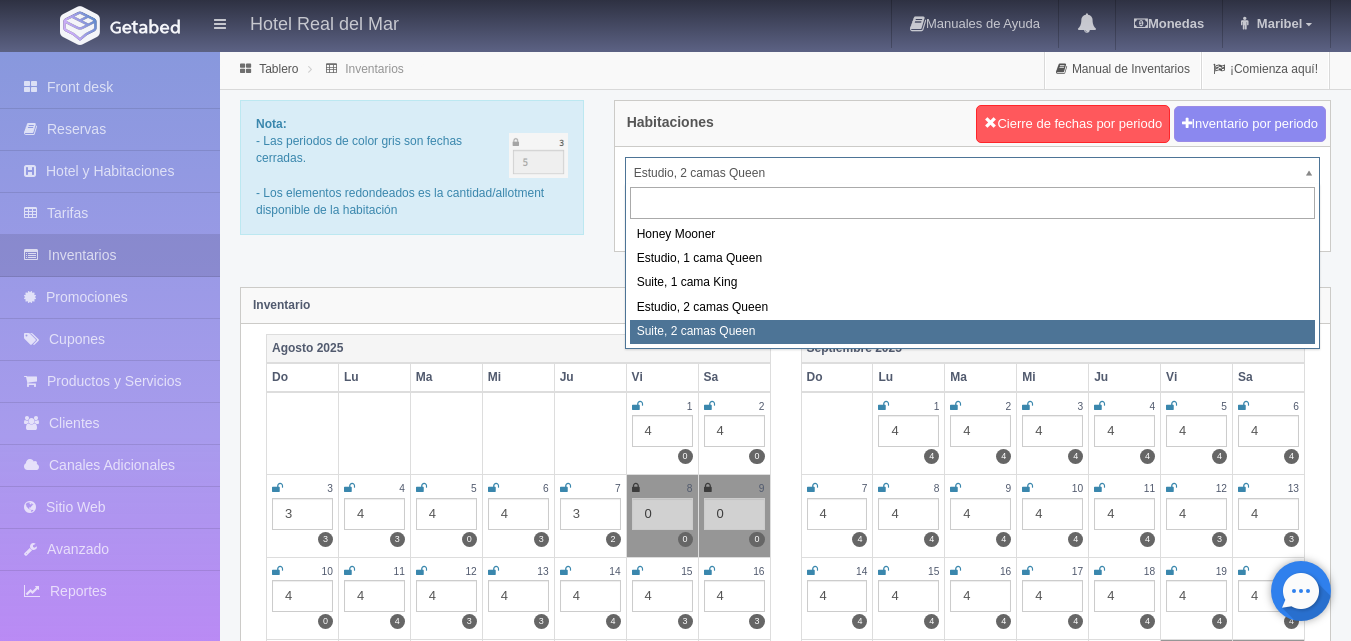 select on "2271" 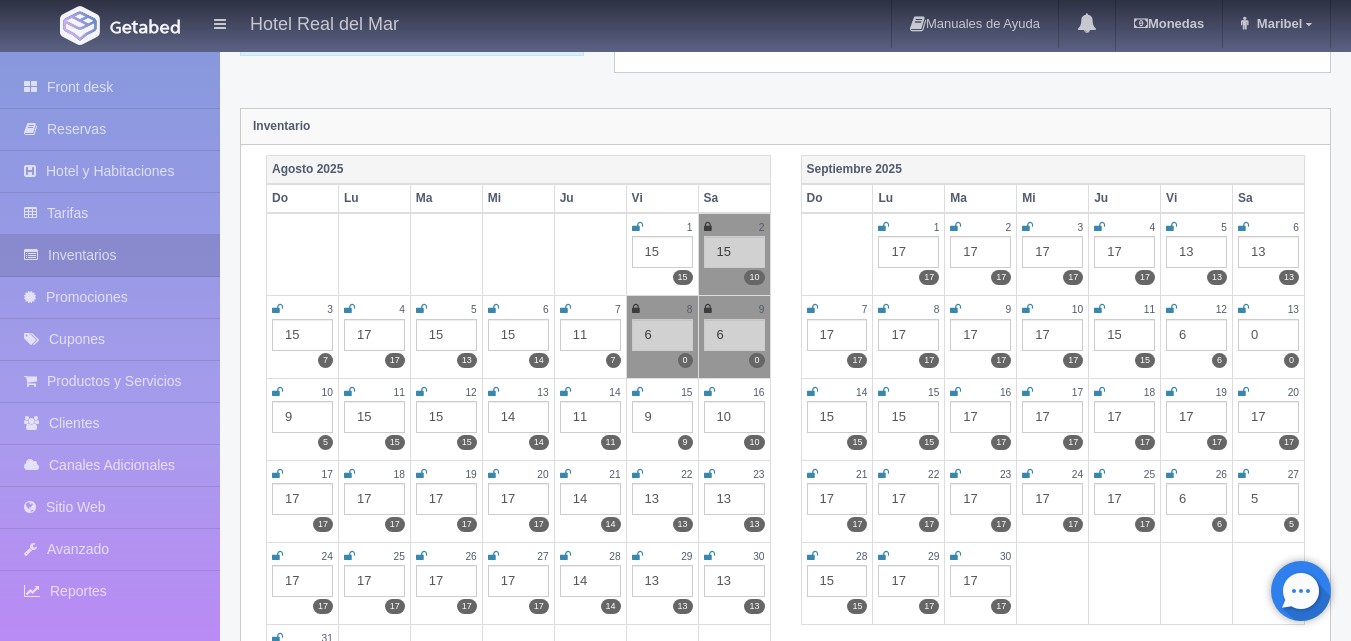 scroll, scrollTop: 0, scrollLeft: 0, axis: both 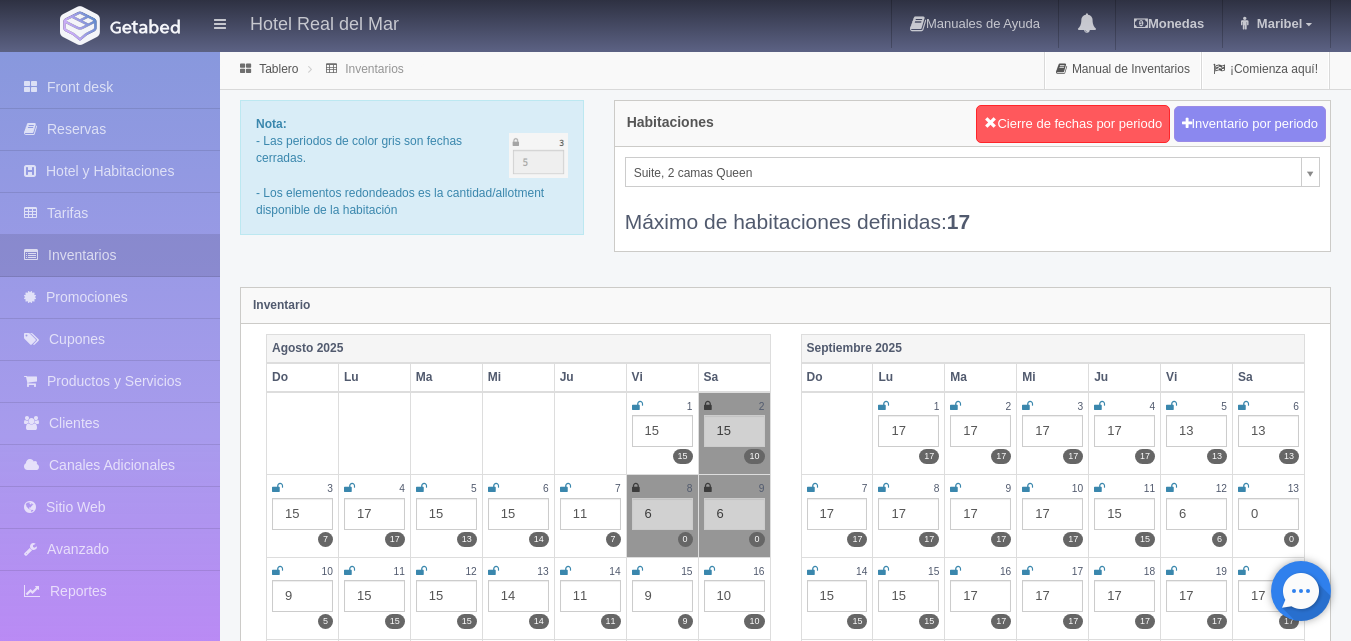 click on "Hotel Real del Mar
Manuales de Ayuda
Actualizaciones recientes
Monedas
Tipo de cambio/moneda USD
1 USD
=
19.498840							MXN
Modificar monedas
Maribel
Mi Perfil
Salir / Log Out
Procesando...
Front desk
Reservas
Hotel y Habitaciones
Tarifas
Inventarios" at bounding box center (675, 1777) 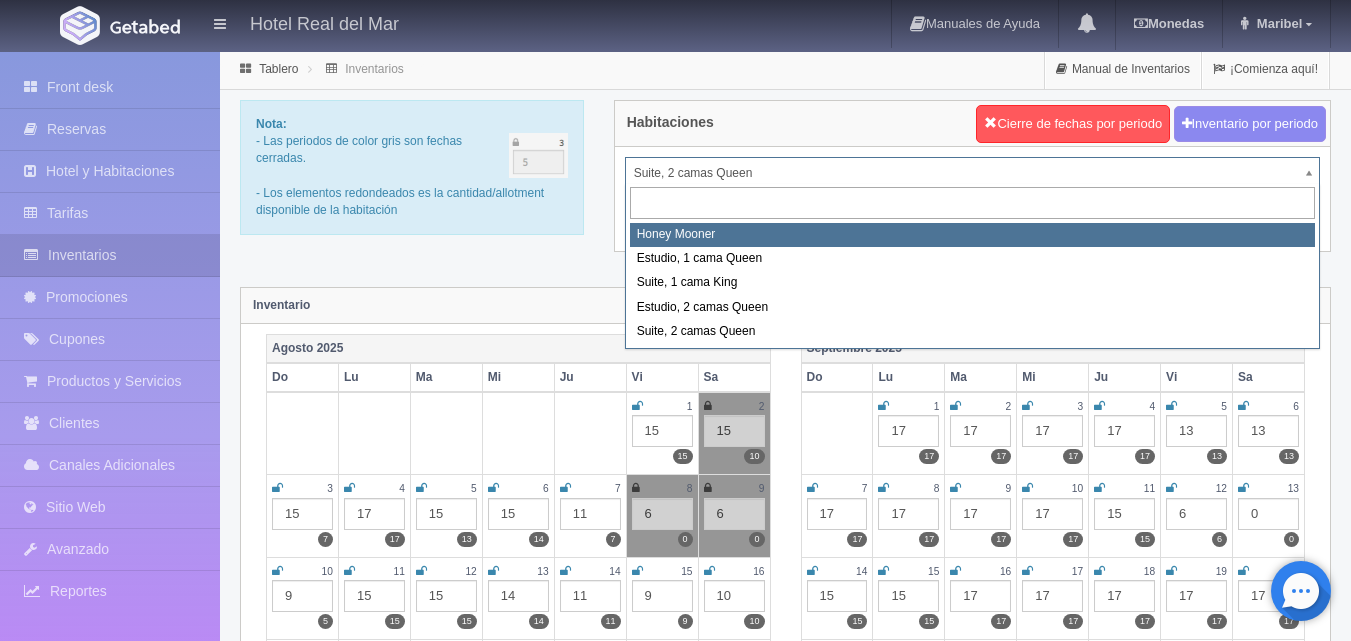 select on "2267" 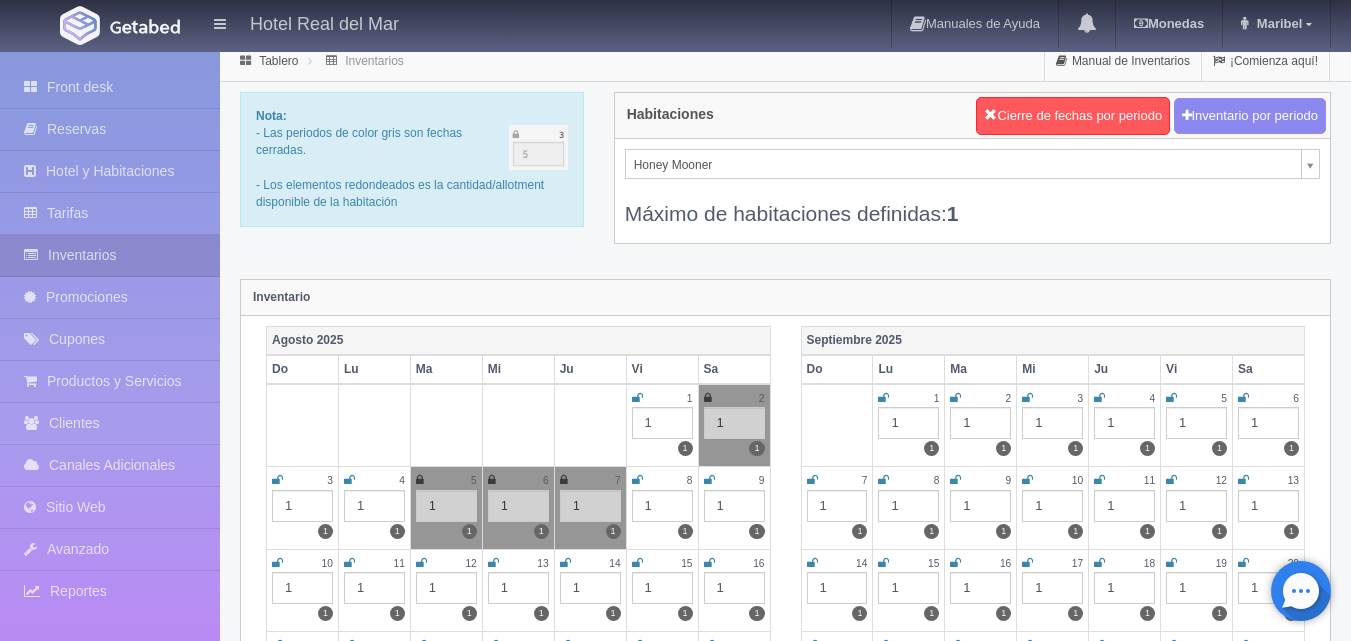 scroll, scrollTop: 0, scrollLeft: 0, axis: both 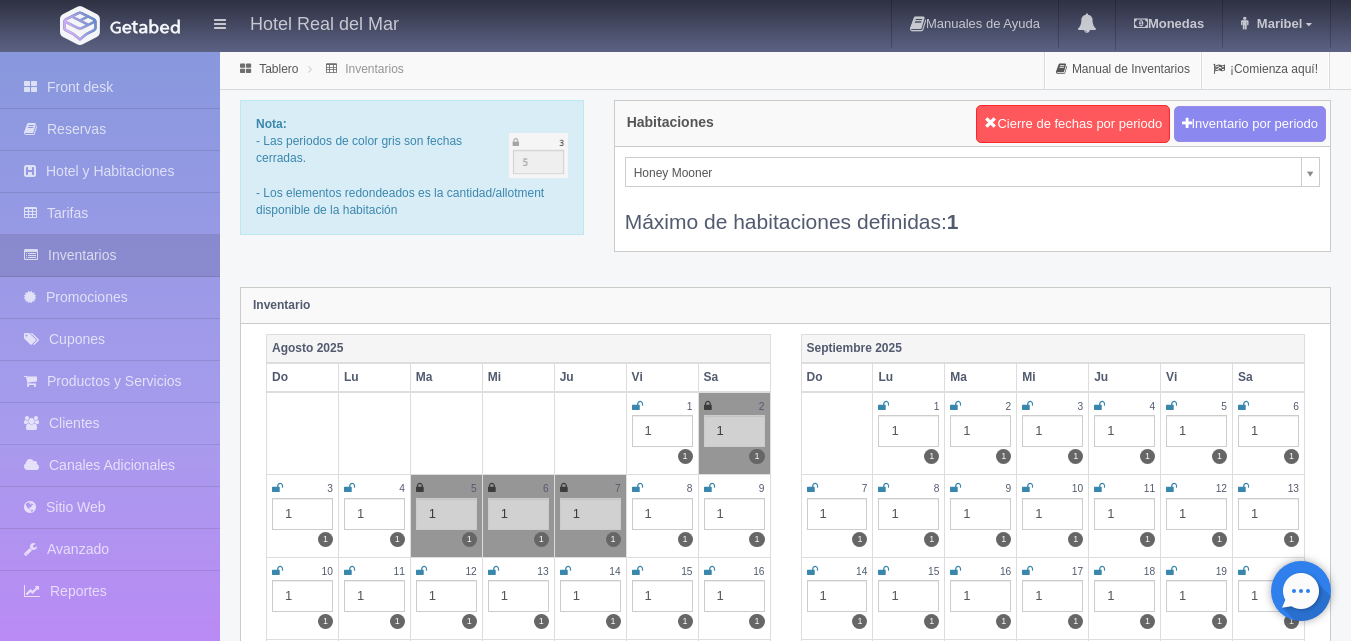 click on "Hotel Real del Mar
Manuales de Ayuda
Actualizaciones recientes
Monedas
Tipo de cambio/moneda USD
1 USD
=
19.498840							MXN
Modificar monedas
Maribel
Mi Perfil
Salir / Log Out
Procesando...
Front desk
Reservas
Hotel y Habitaciones
Tarifas
Inventarios" at bounding box center [675, 1777] 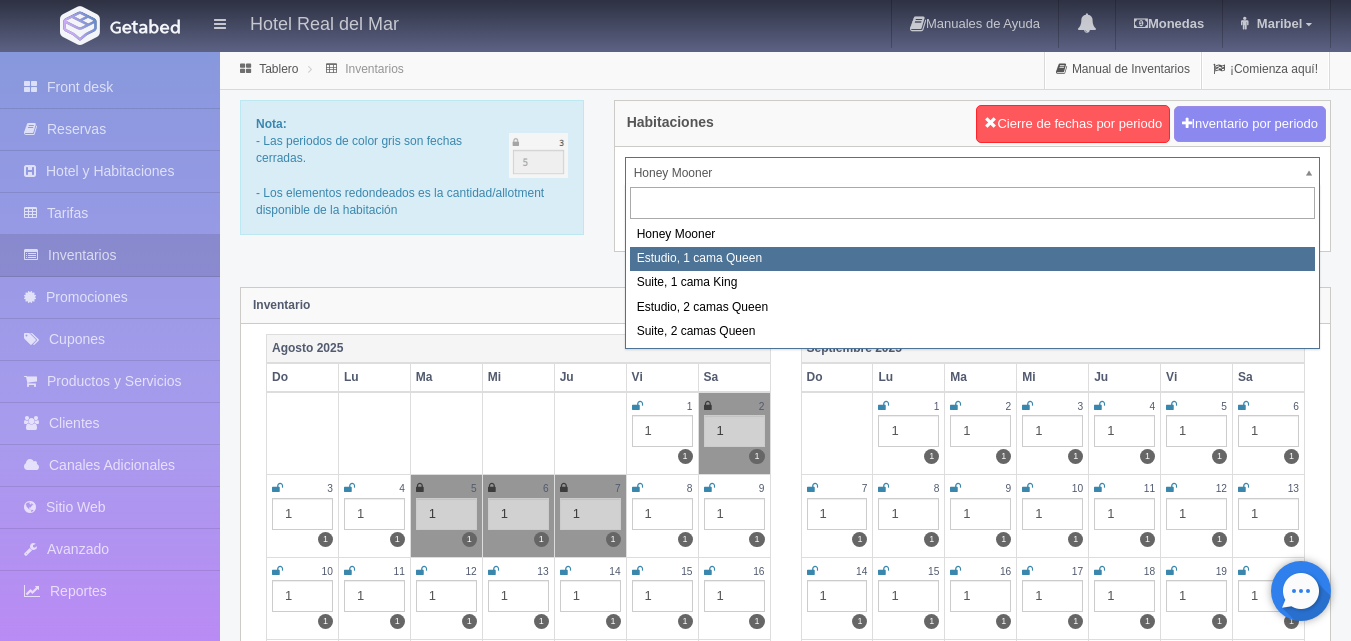select on "2268" 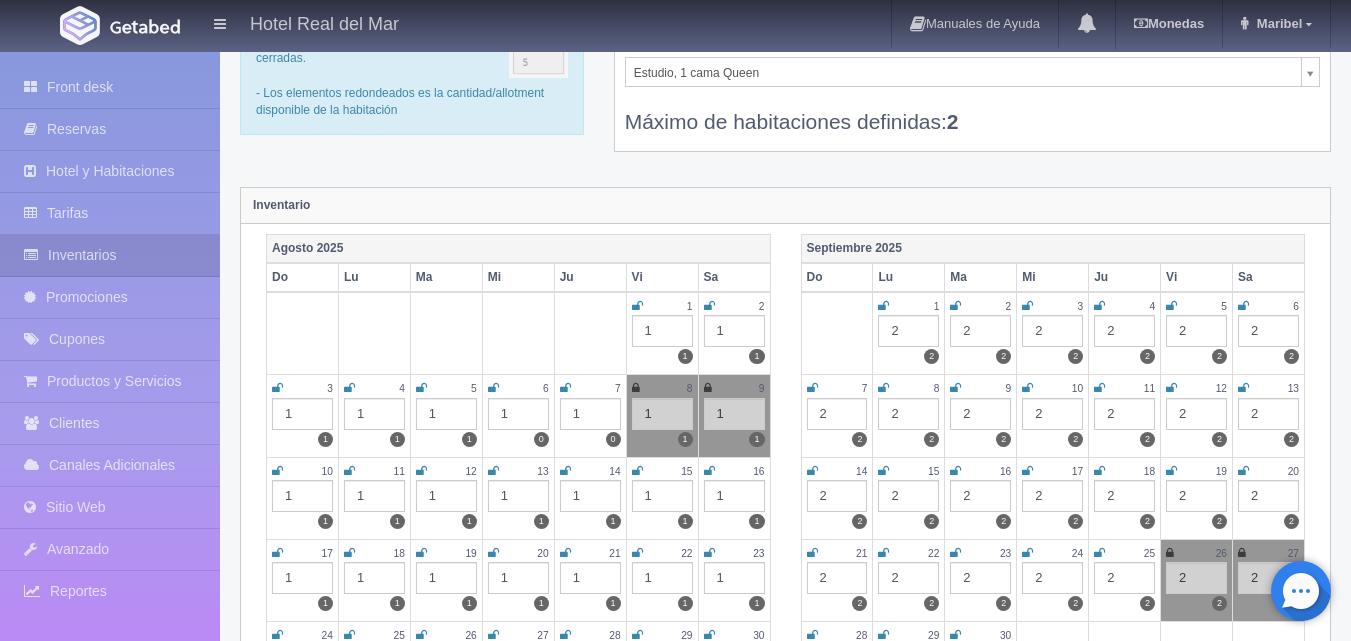 scroll, scrollTop: 0, scrollLeft: 0, axis: both 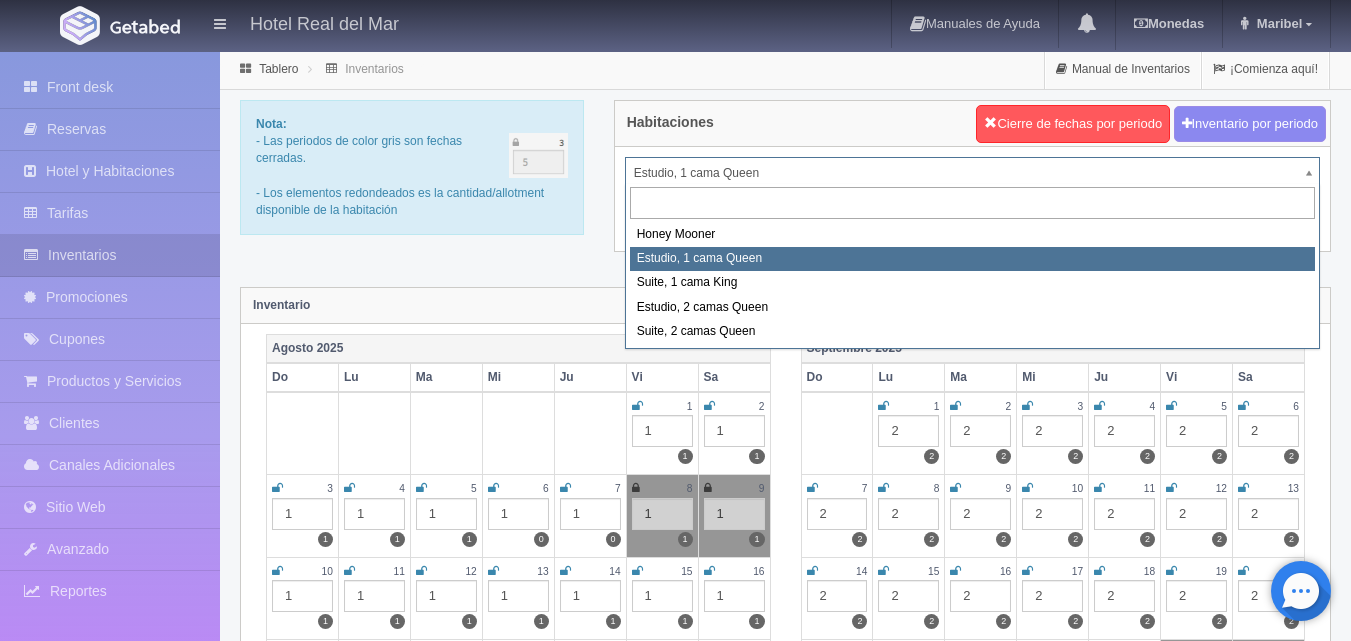 click on "Hotel Real del Mar
Manuales de Ayuda
Actualizaciones recientes
Monedas
Tipo de cambio/moneda USD
1 USD
=
19.498840							MXN
Modificar monedas
Maribel
Mi Perfil
Salir / Log Out
Procesando...
Front desk
Reservas
Hotel y Habitaciones
Tarifas
Inventarios" at bounding box center (675, 1777) 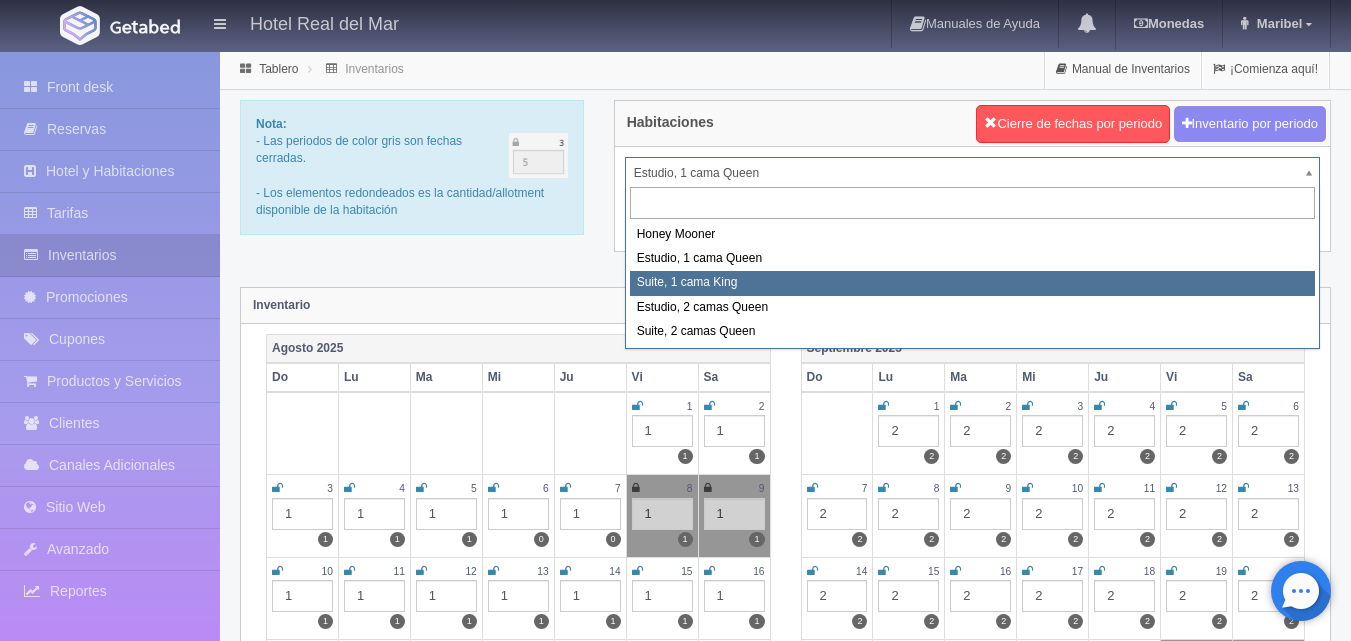 select on "2269" 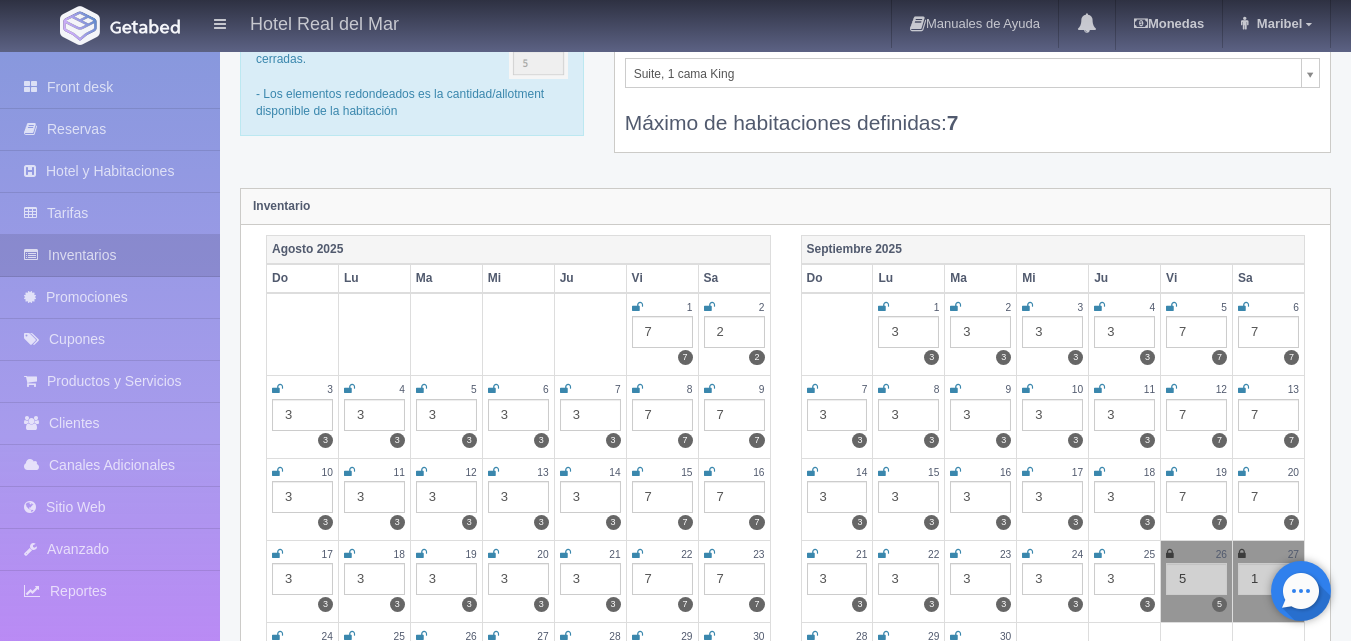scroll, scrollTop: 0, scrollLeft: 0, axis: both 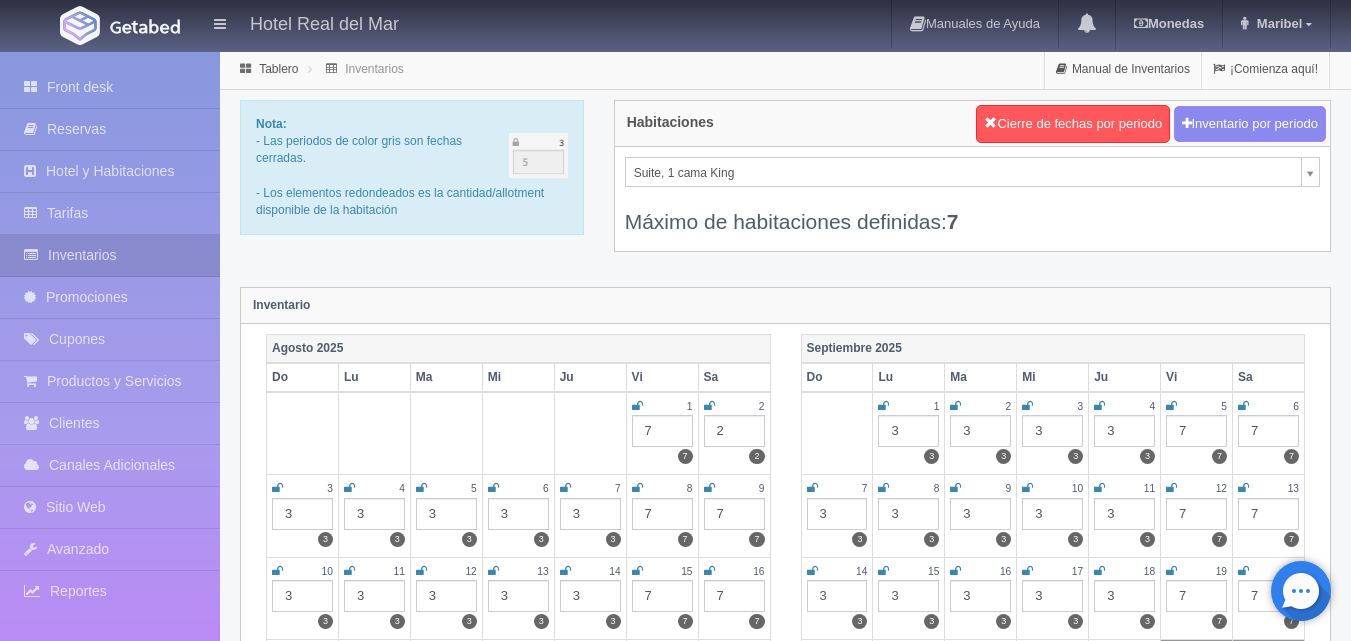 click on "Hotel Real del Mar
Manuales de Ayuda
Actualizaciones recientes
Monedas
Tipo de cambio/moneda USD
1 USD
=
19.498840							MXN
Modificar monedas
Maribel
Mi Perfil
Salir / Log Out
Procesando...
Front desk
Reservas
Hotel y Habitaciones
Tarifas
Inventarios" at bounding box center [675, 1777] 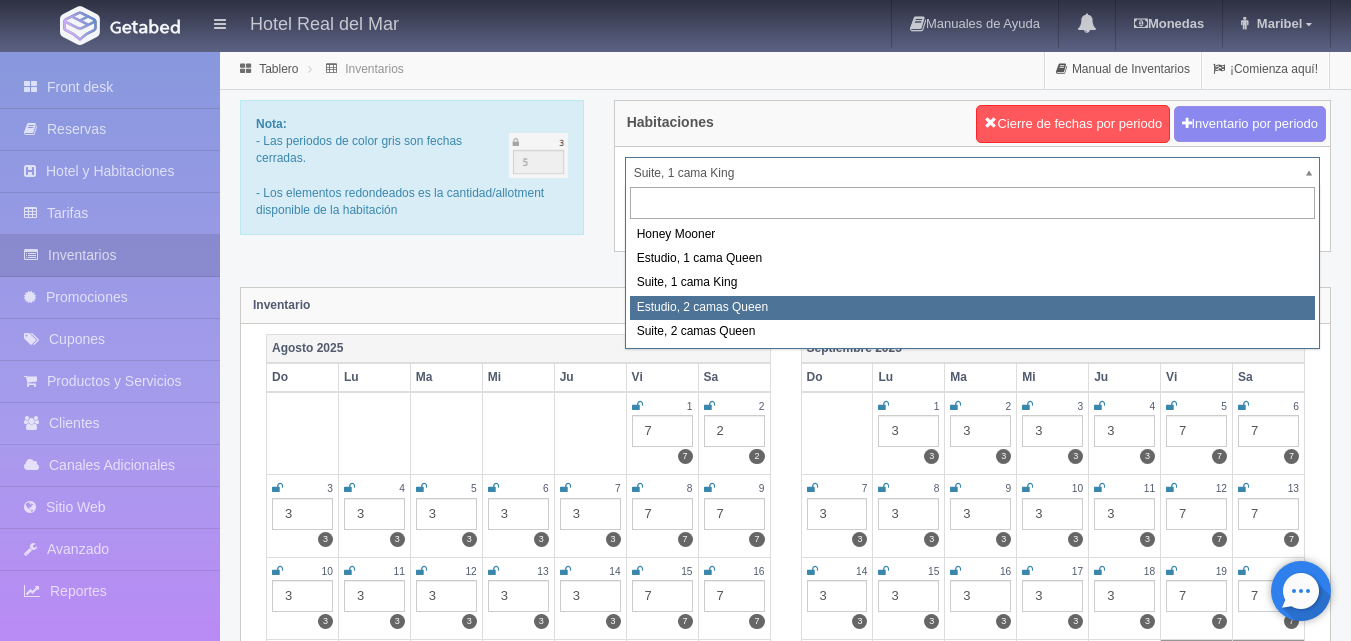 select on "2270" 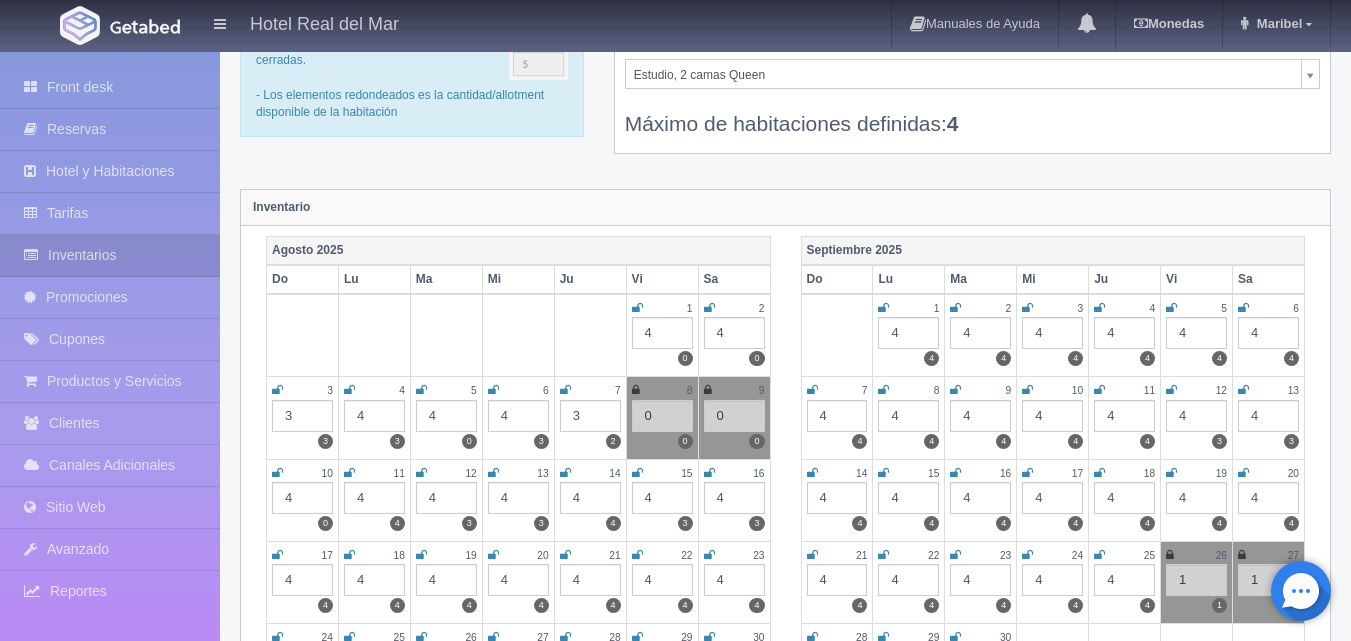 scroll, scrollTop: 0, scrollLeft: 0, axis: both 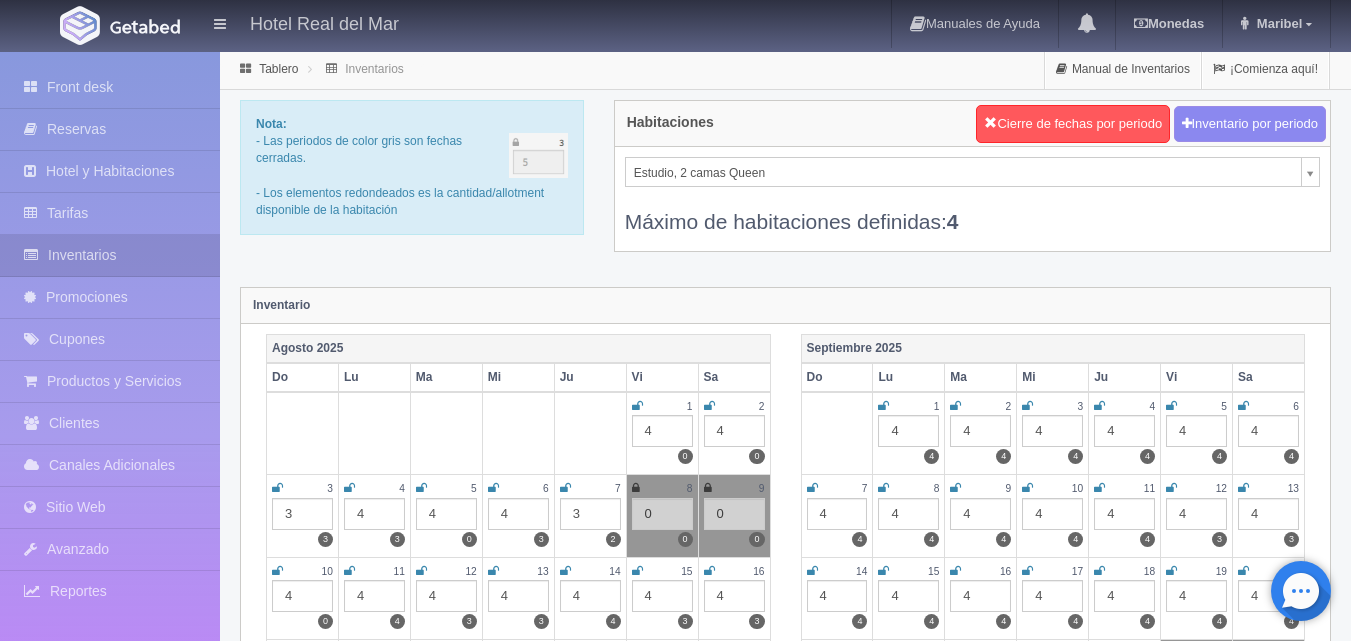 click on "Hotel Real del Mar
Manuales de Ayuda
Actualizaciones recientes
Monedas
Tipo de cambio/moneda USD
1 USD
=
19.498840							MXN
Modificar monedas
Maribel
Mi Perfil
Salir / Log Out
Procesando...
Front desk
Reservas
Hotel y Habitaciones
Tarifas
Inventarios" at bounding box center (675, 1777) 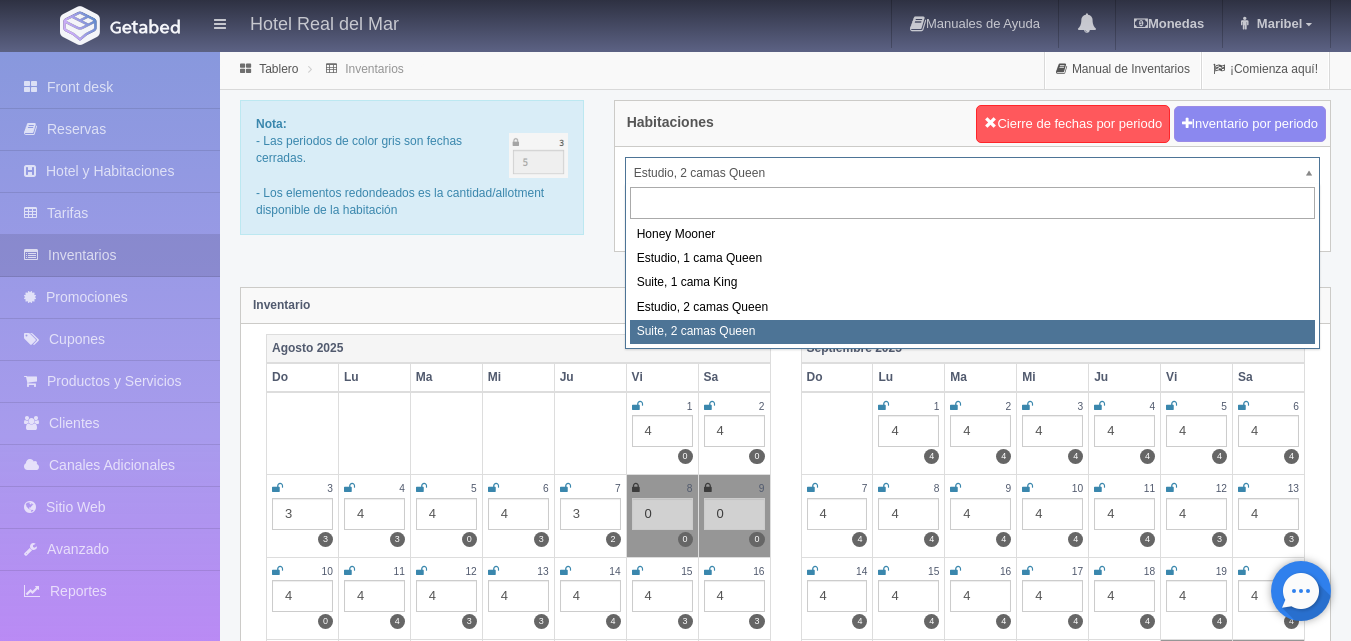 select on "2271" 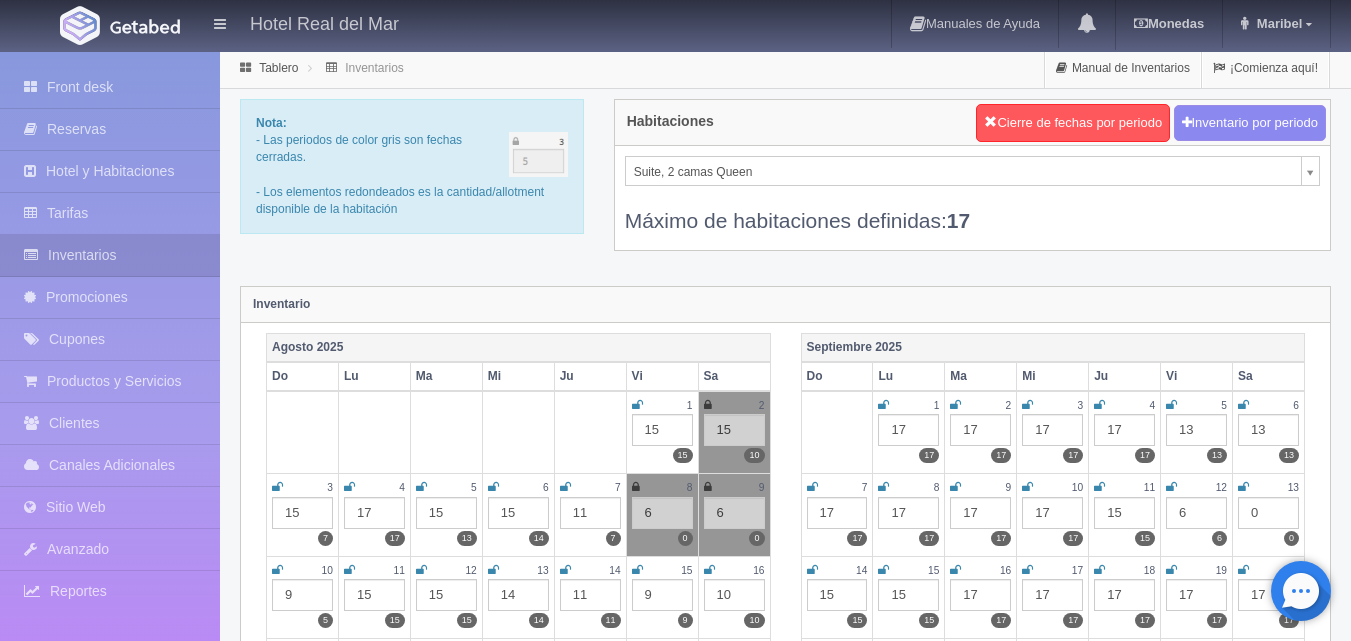 scroll, scrollTop: 0, scrollLeft: 0, axis: both 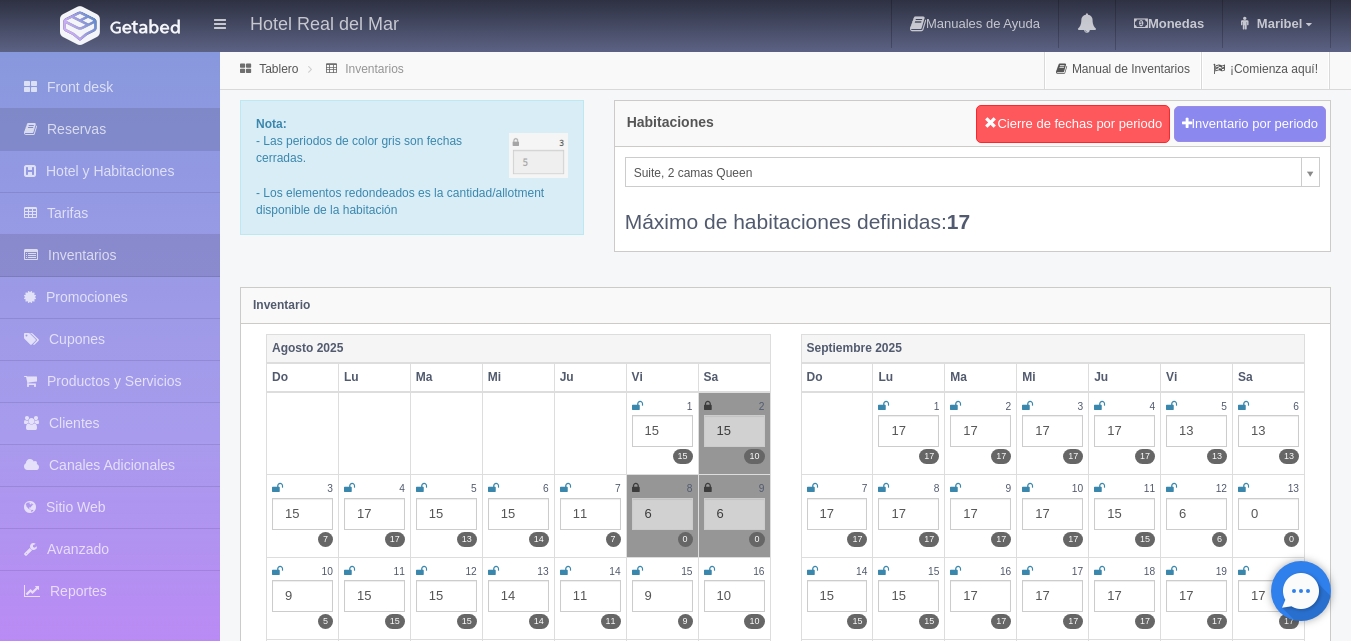 click on "Reservas" at bounding box center [110, 129] 